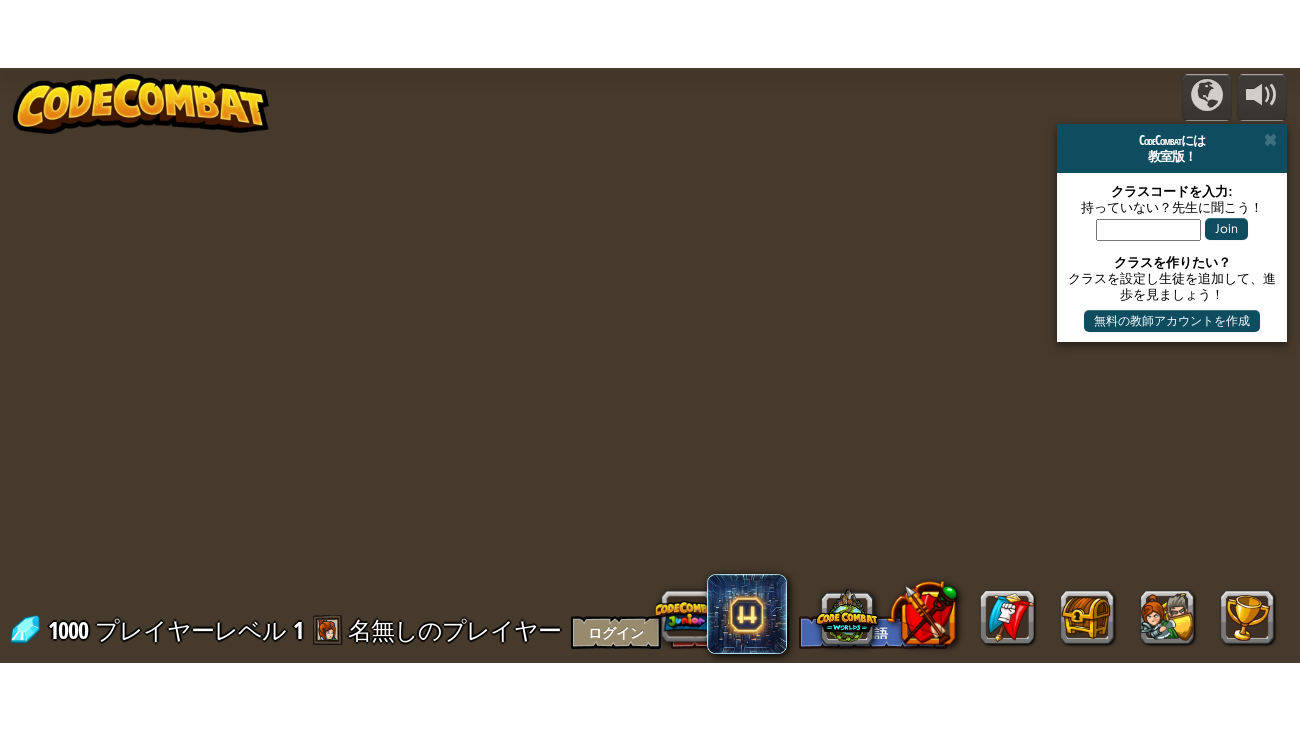 scroll, scrollTop: 0, scrollLeft: 0, axis: both 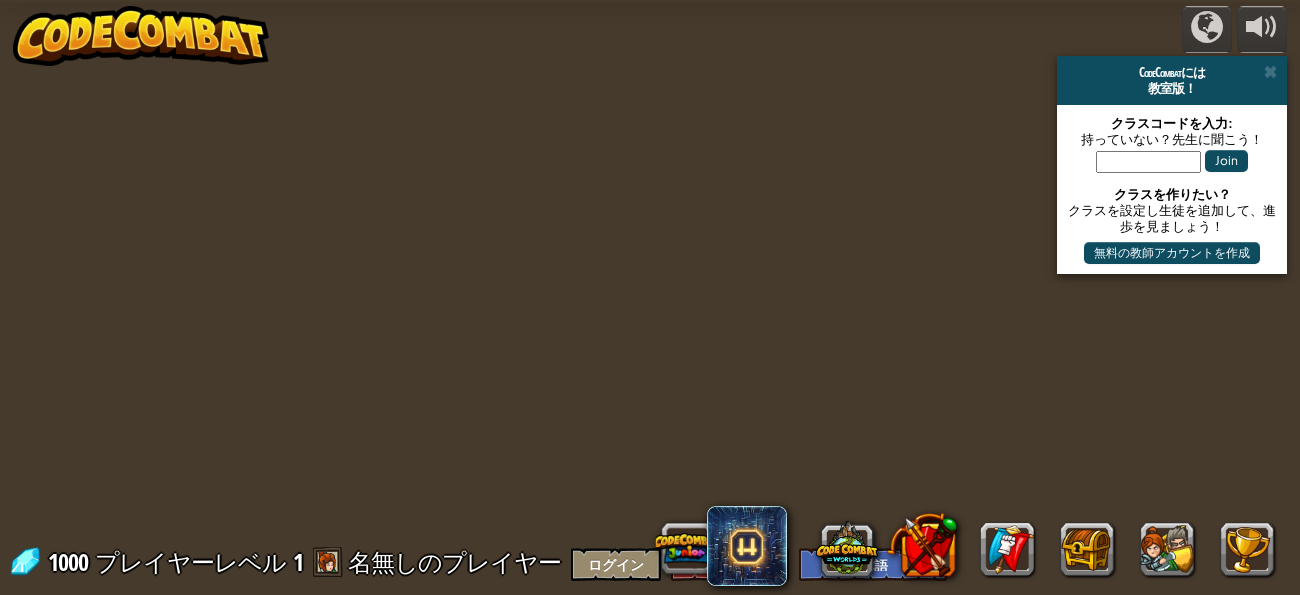 select on "ja" 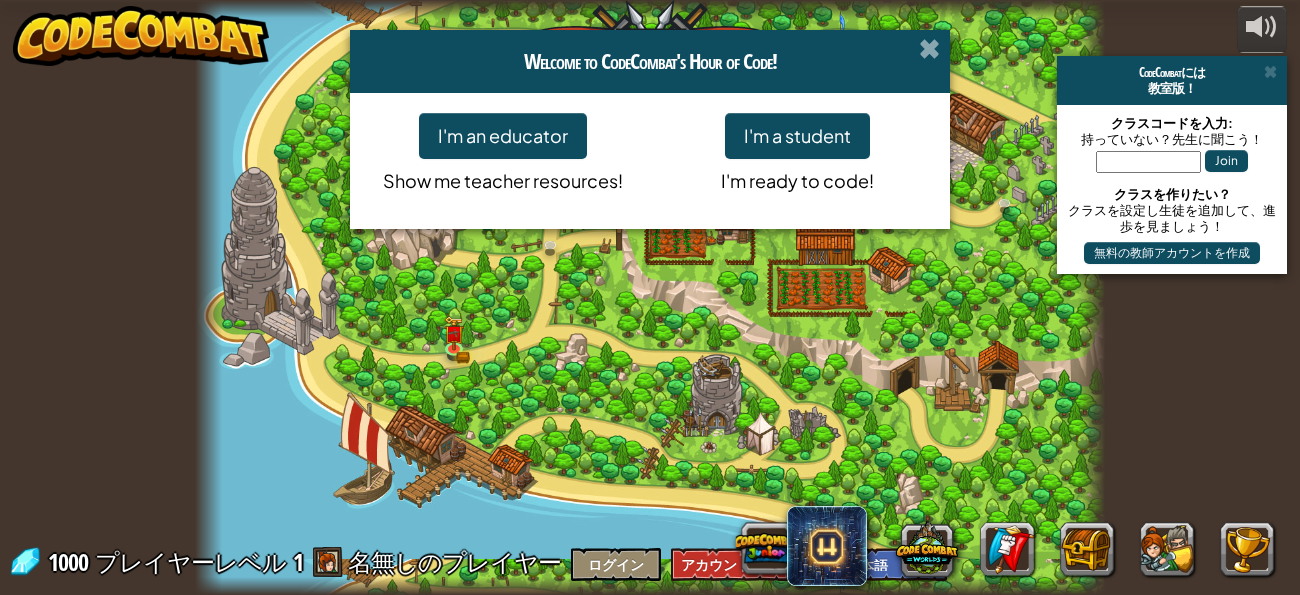 click at bounding box center [929, 48] 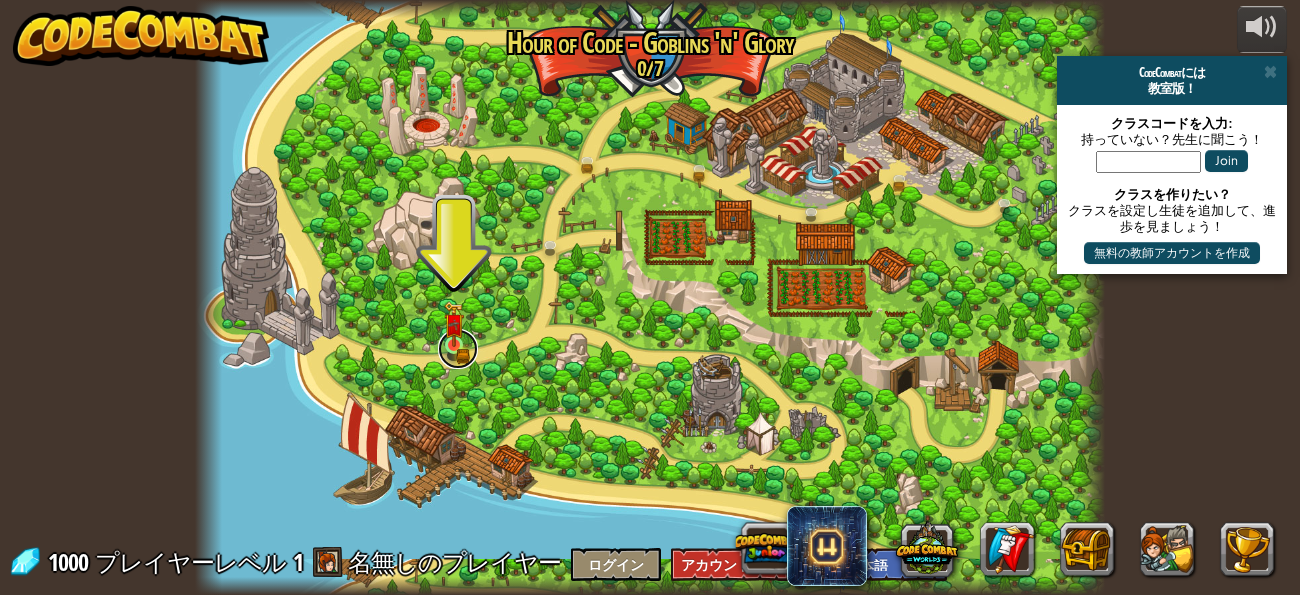 click at bounding box center [458, 349] 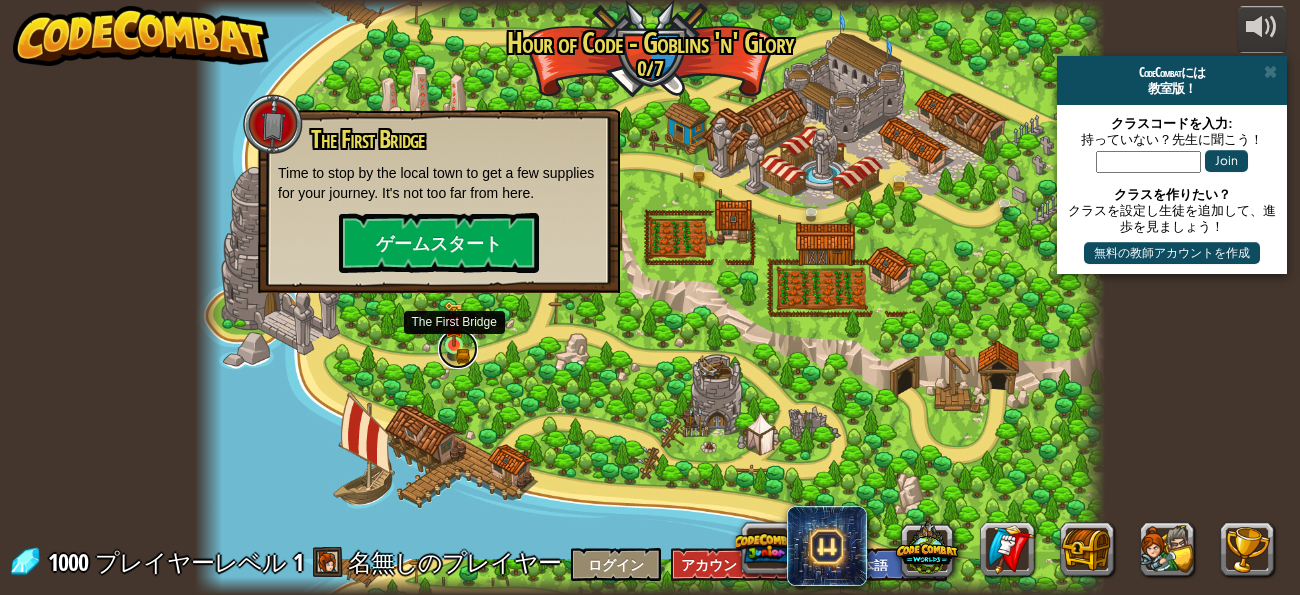 click at bounding box center [458, 349] 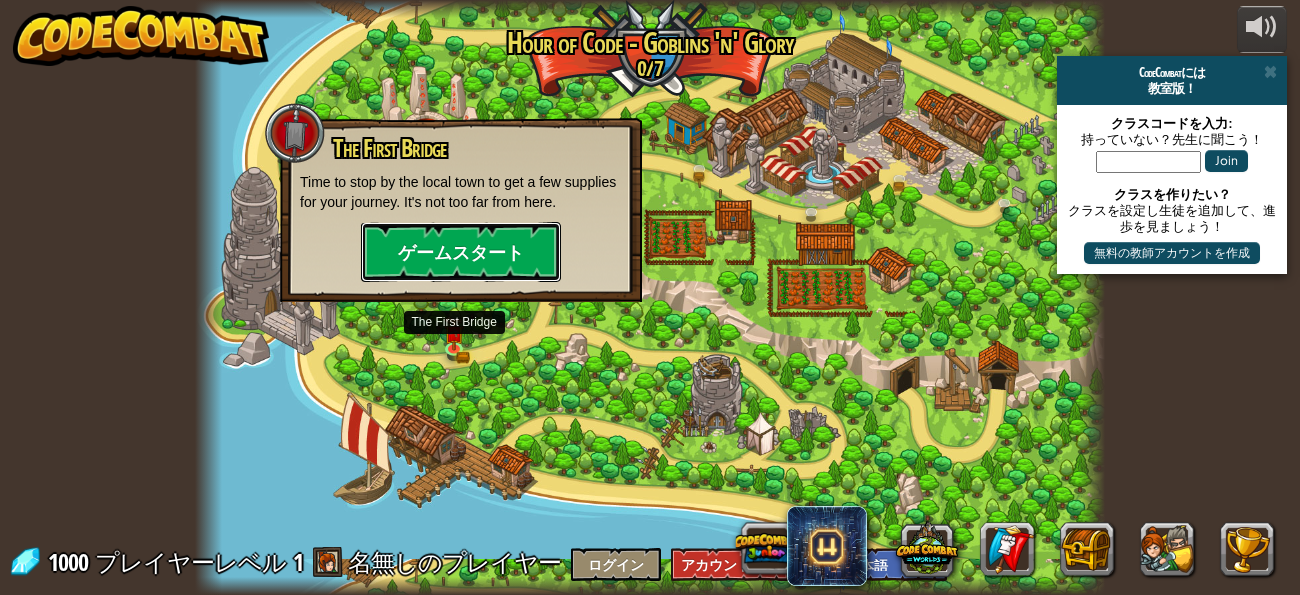 click on "ゲームスタート" at bounding box center (461, 252) 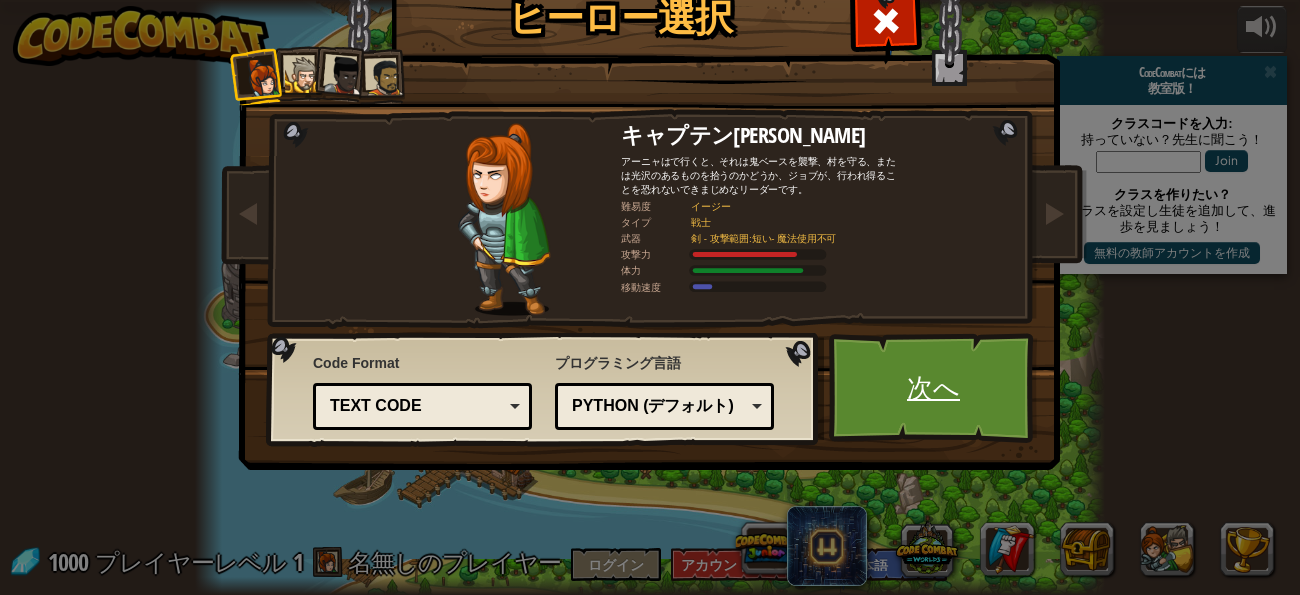 click on "次へ" at bounding box center (933, 388) 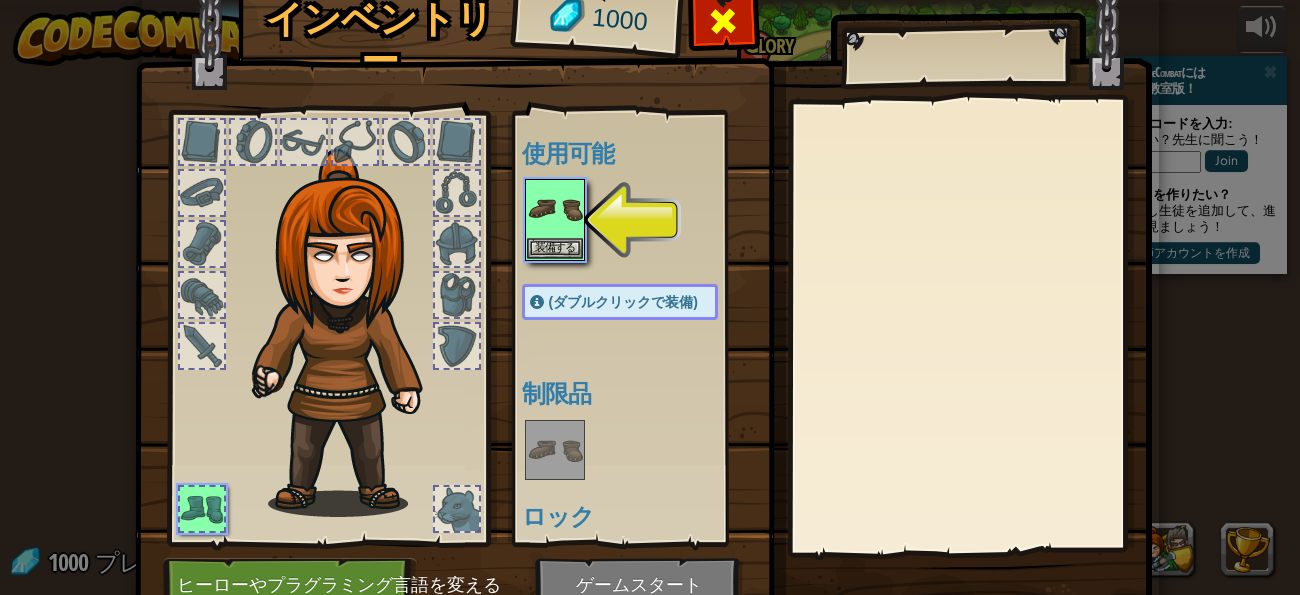 click at bounding box center (723, 26) 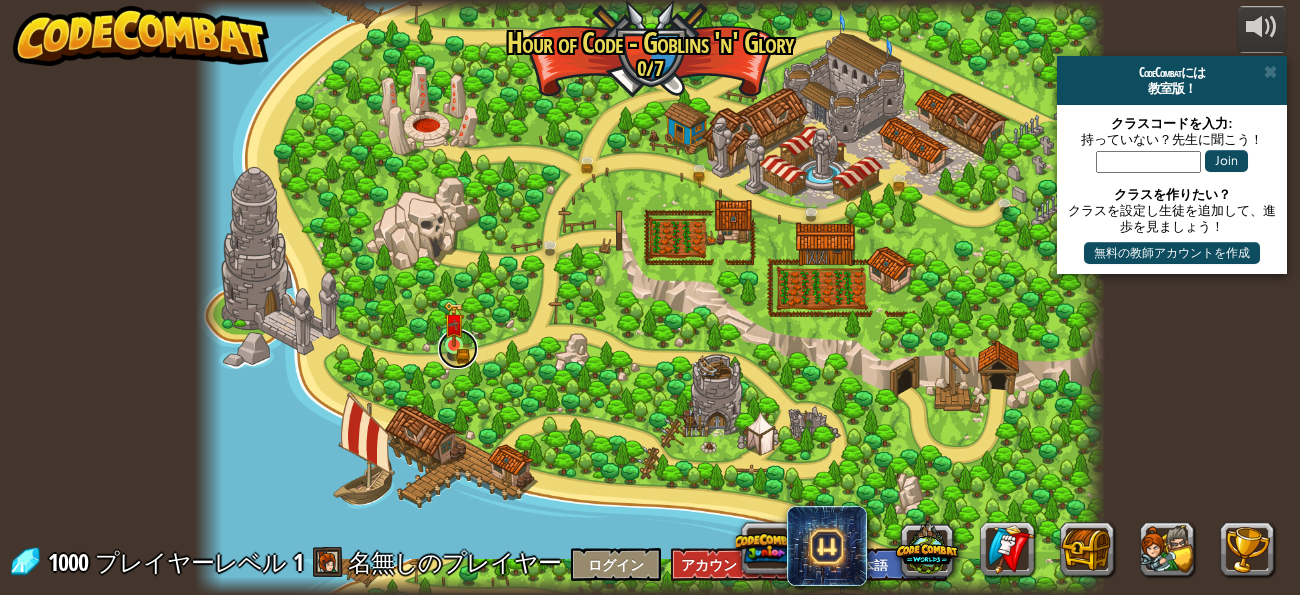 click at bounding box center (458, 349) 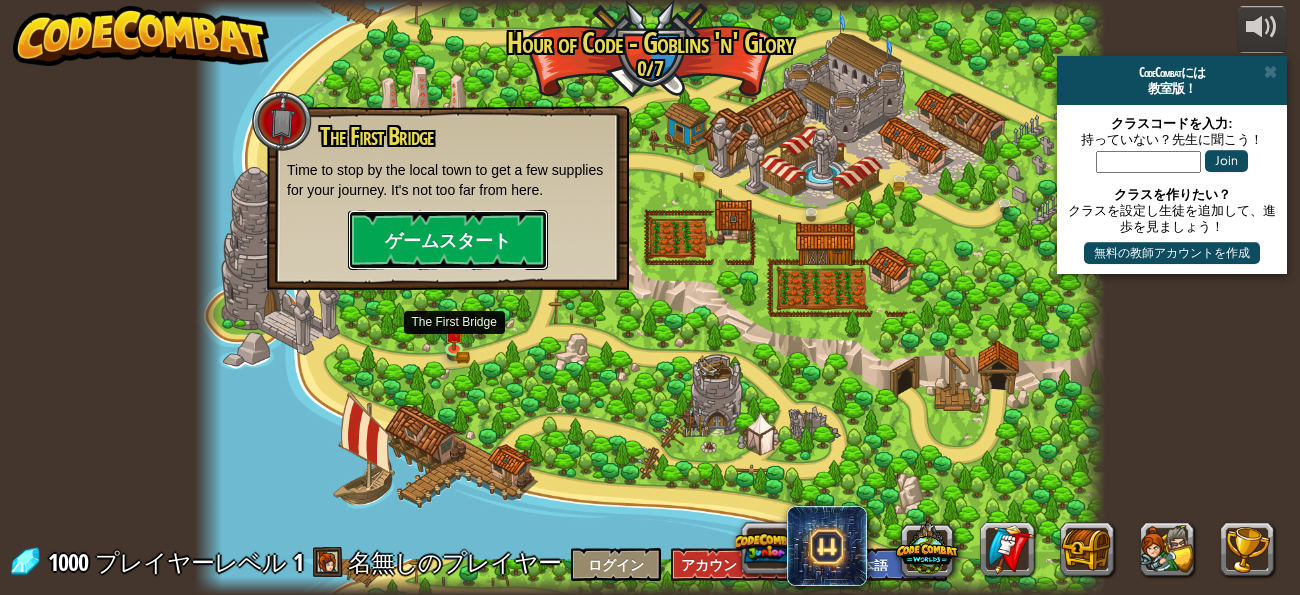 click on "ゲームスタート" at bounding box center (448, 240) 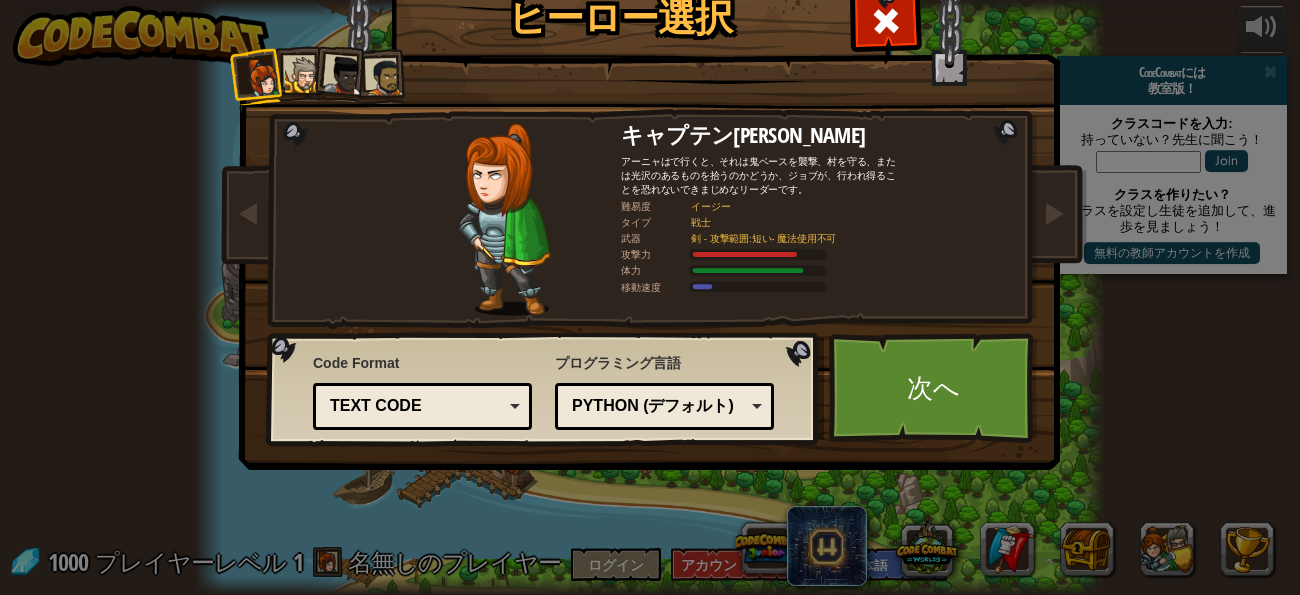 click at bounding box center [340, 73] 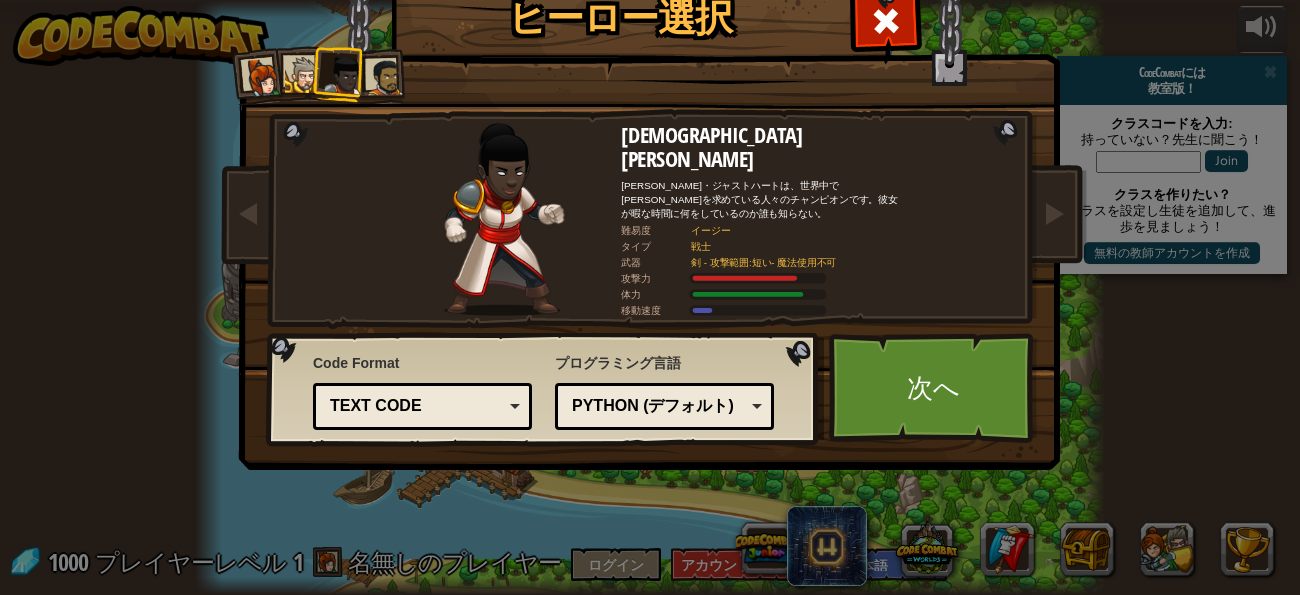 click at bounding box center (303, 75) 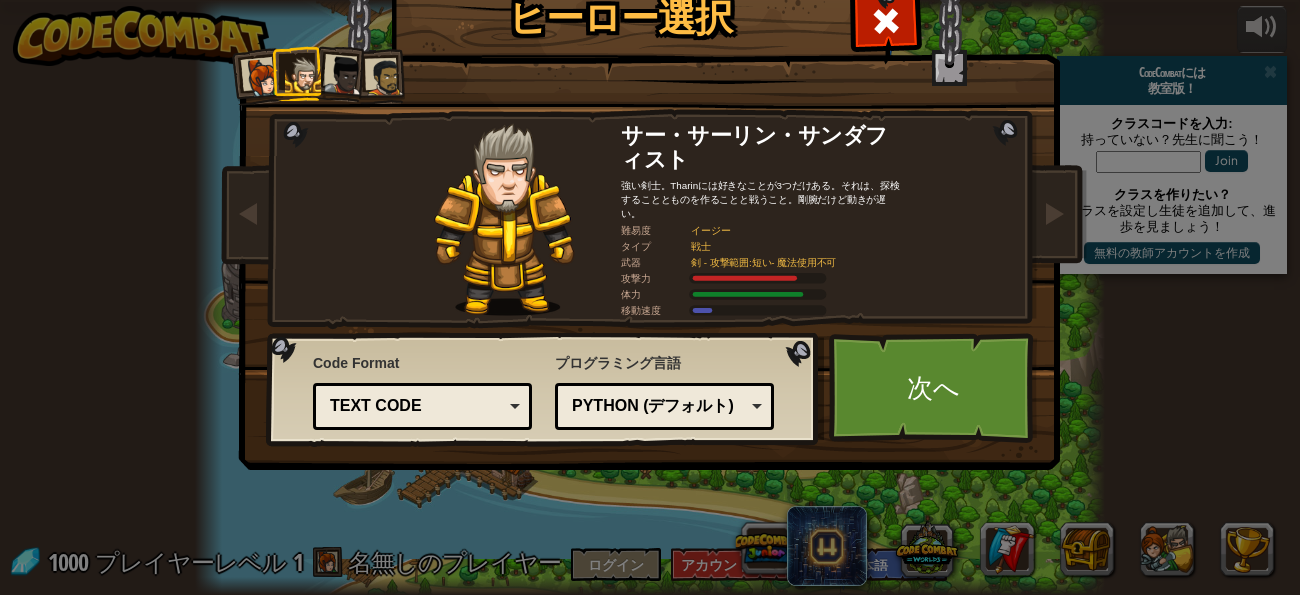 click at bounding box center (384, 77) 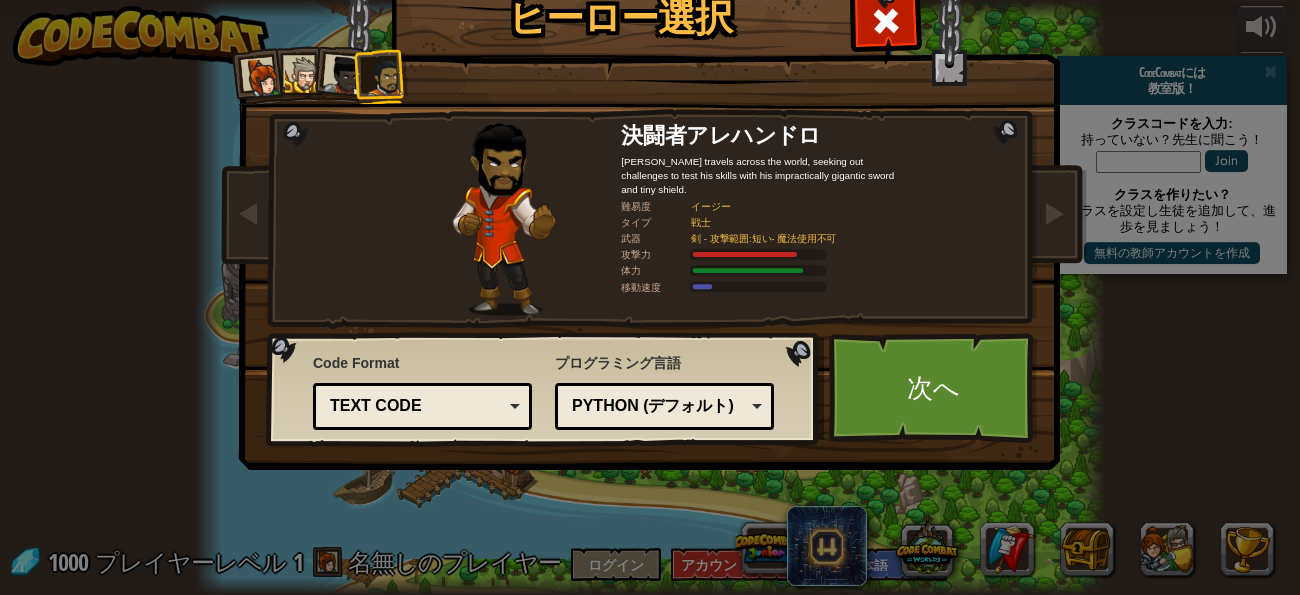 click at bounding box center (303, 75) 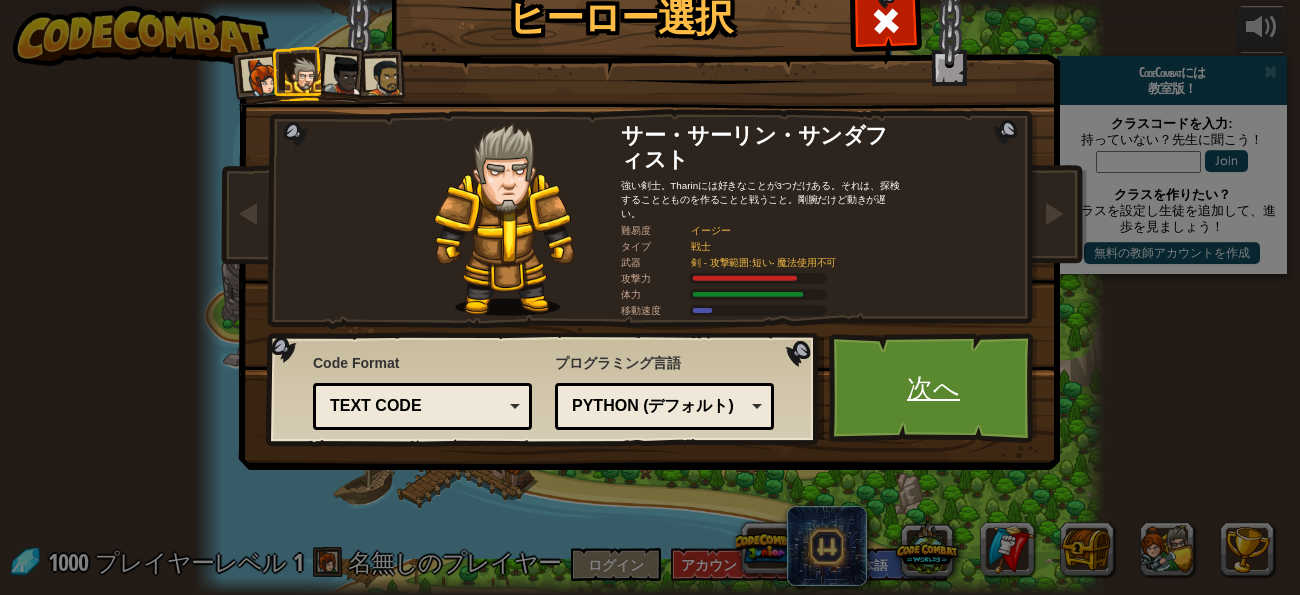 click on "次へ" at bounding box center (933, 388) 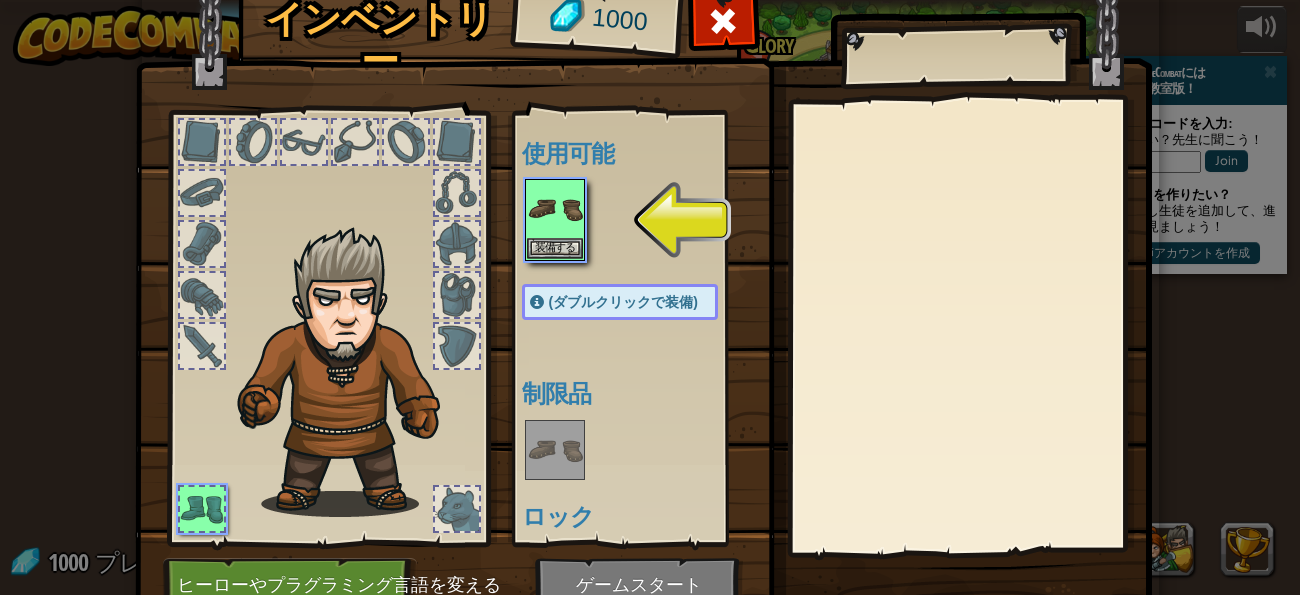 click at bounding box center [350, 371] 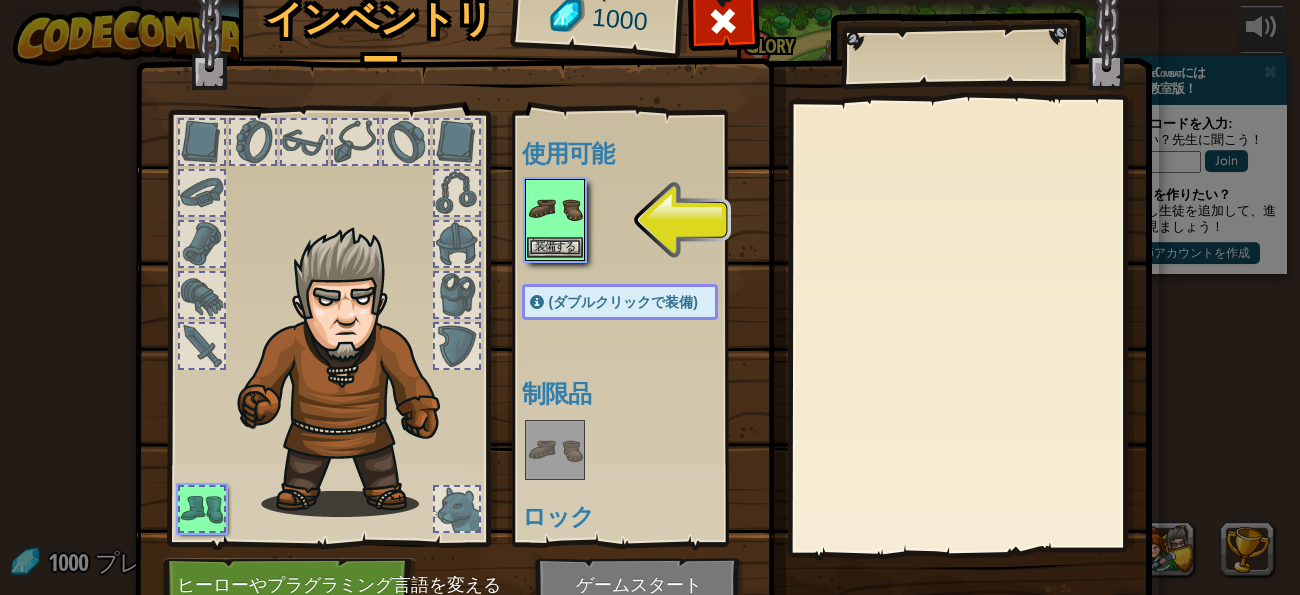 click at bounding box center (555, 209) 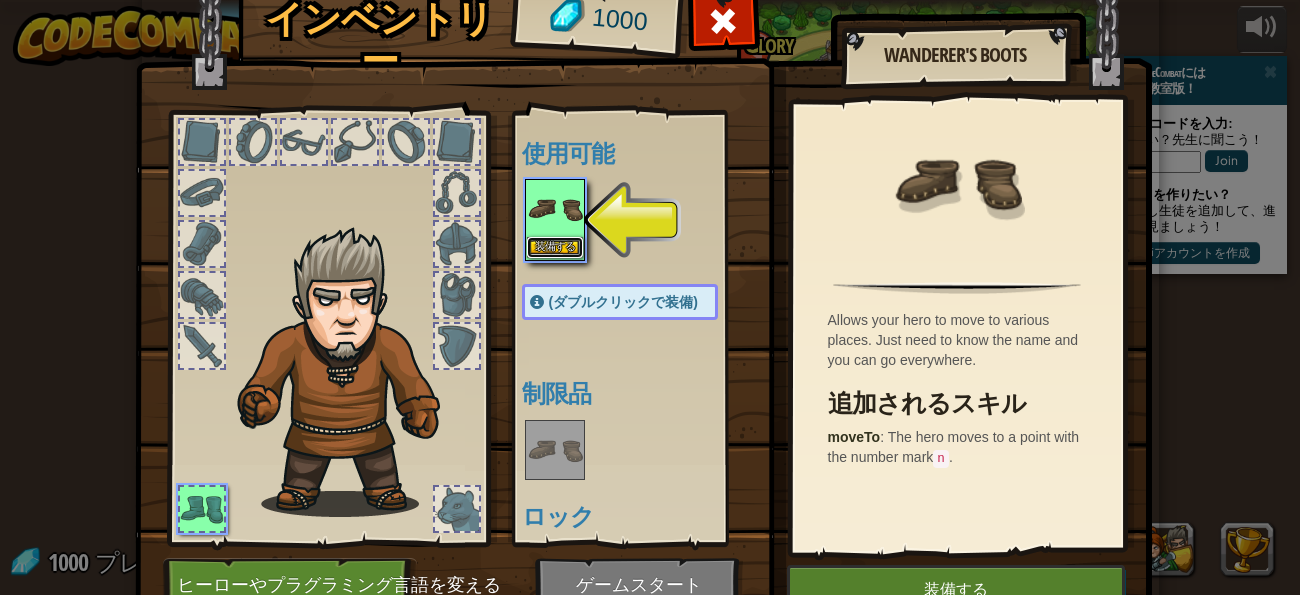click on "装備する" at bounding box center (555, 247) 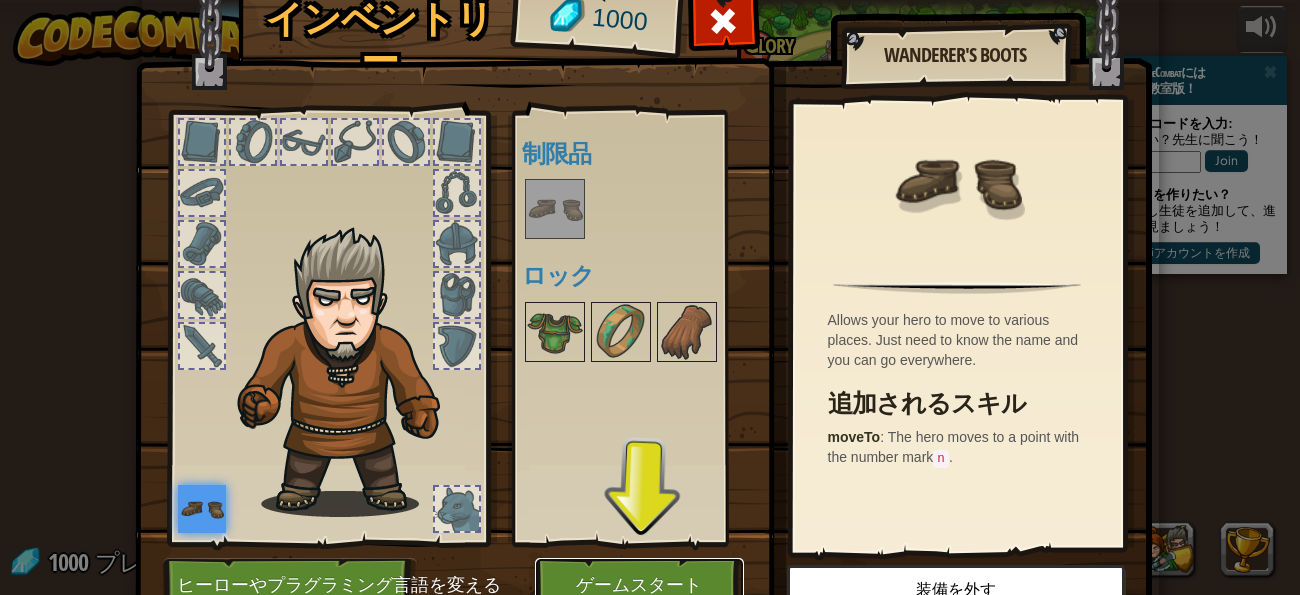 click on "ゲームスタート" at bounding box center (639, 585) 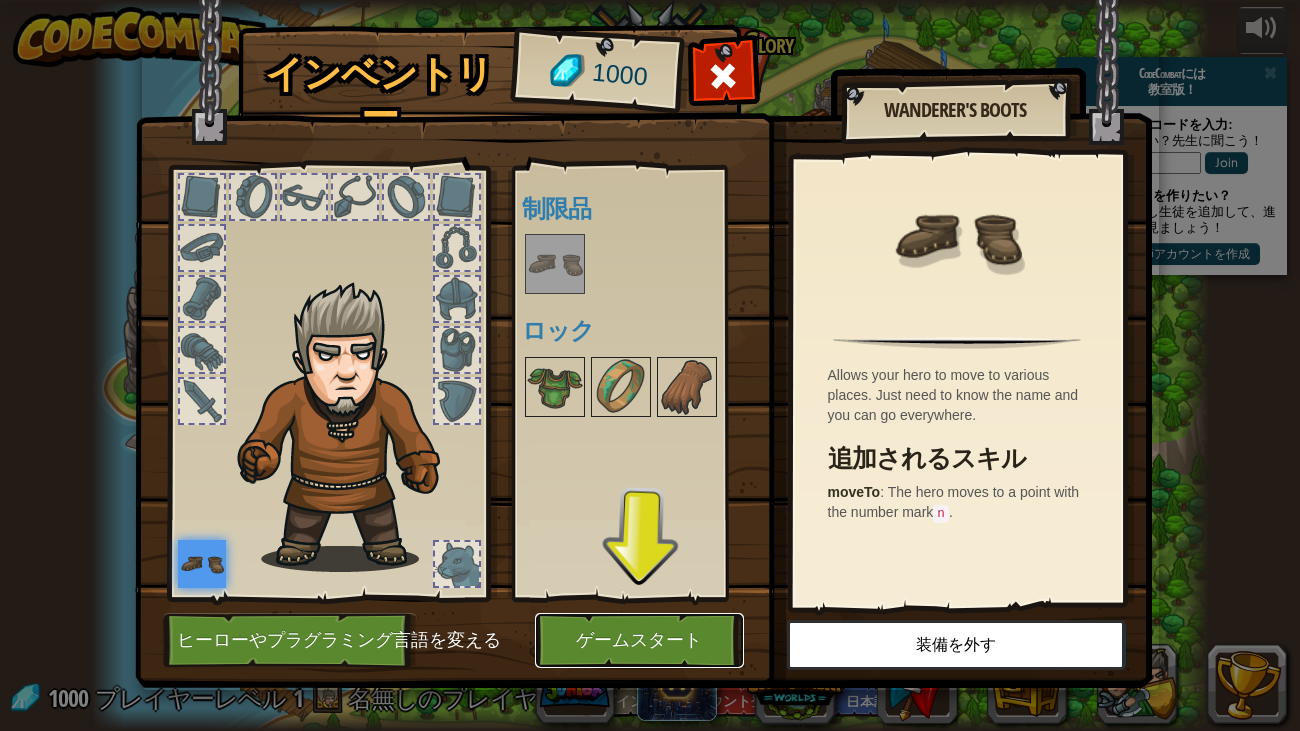 click on "ゲームスタート" at bounding box center (639, 640) 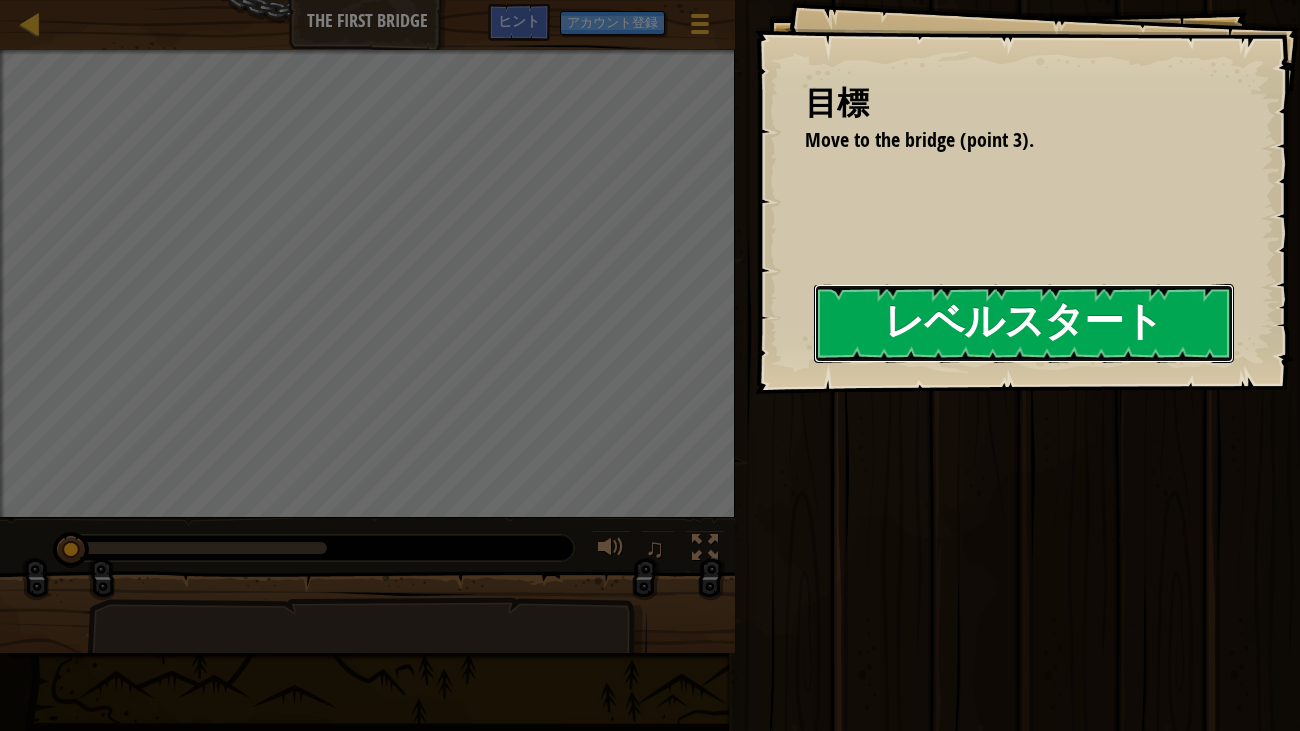 click on "レベルスタート" at bounding box center [1024, 323] 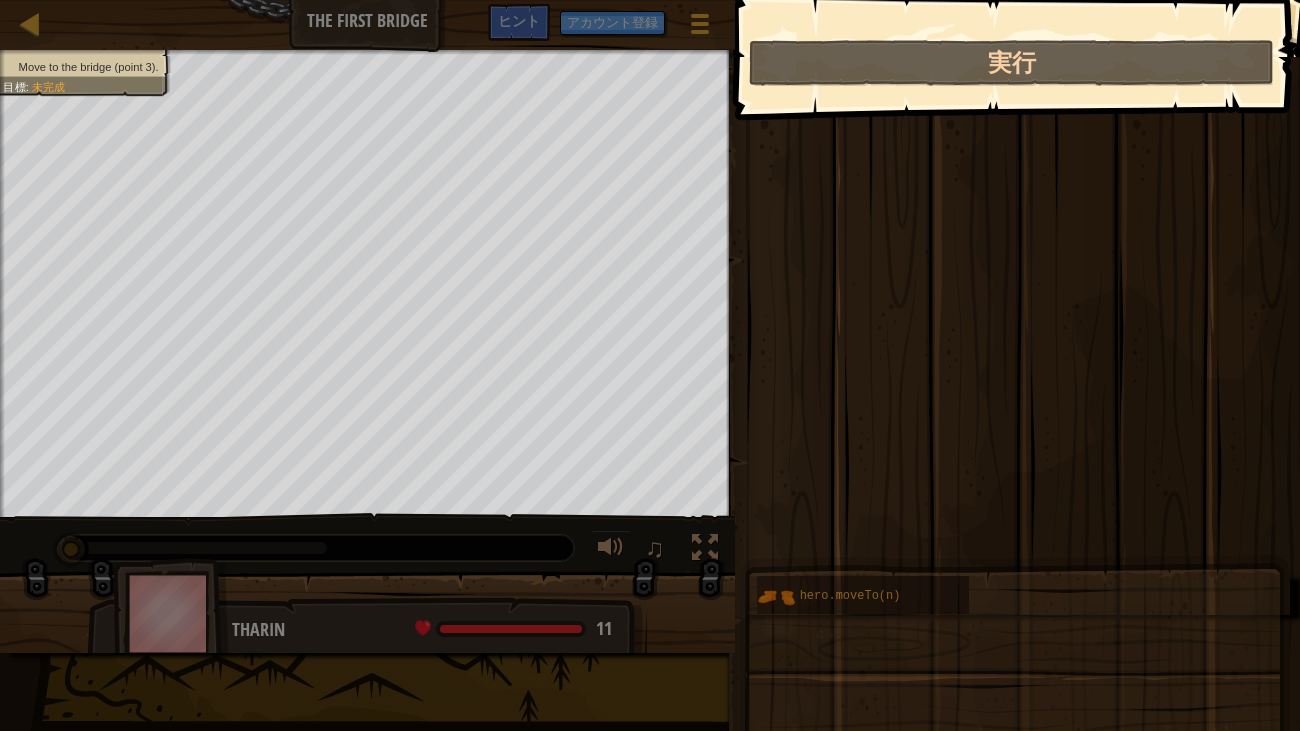 click on "レベルスタート" at bounding box center (1569, 323) 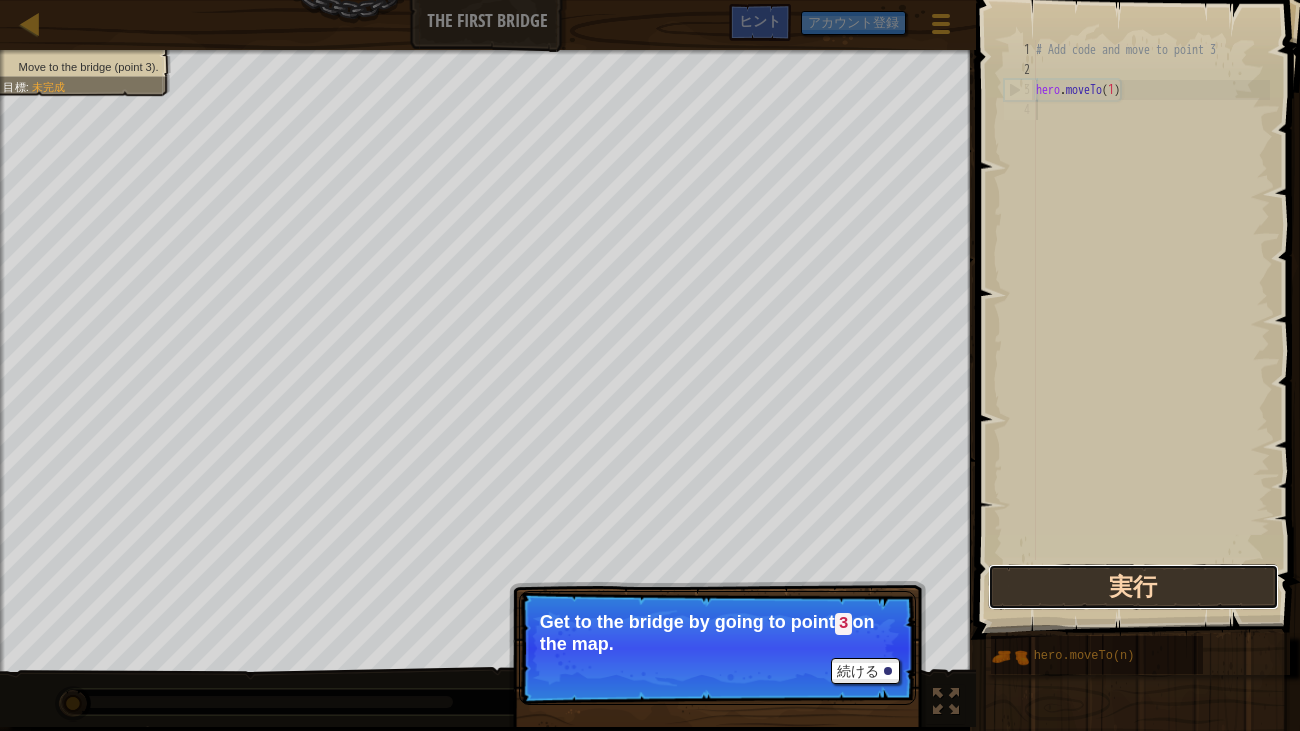 click on "実行" at bounding box center (1133, 587) 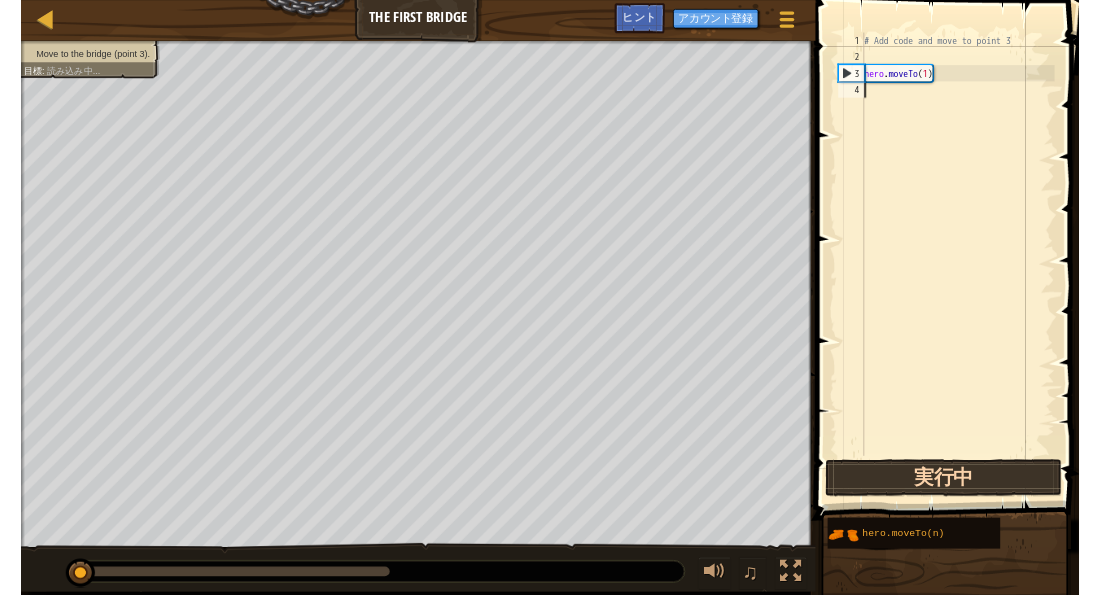 scroll, scrollTop: 9, scrollLeft: 0, axis: vertical 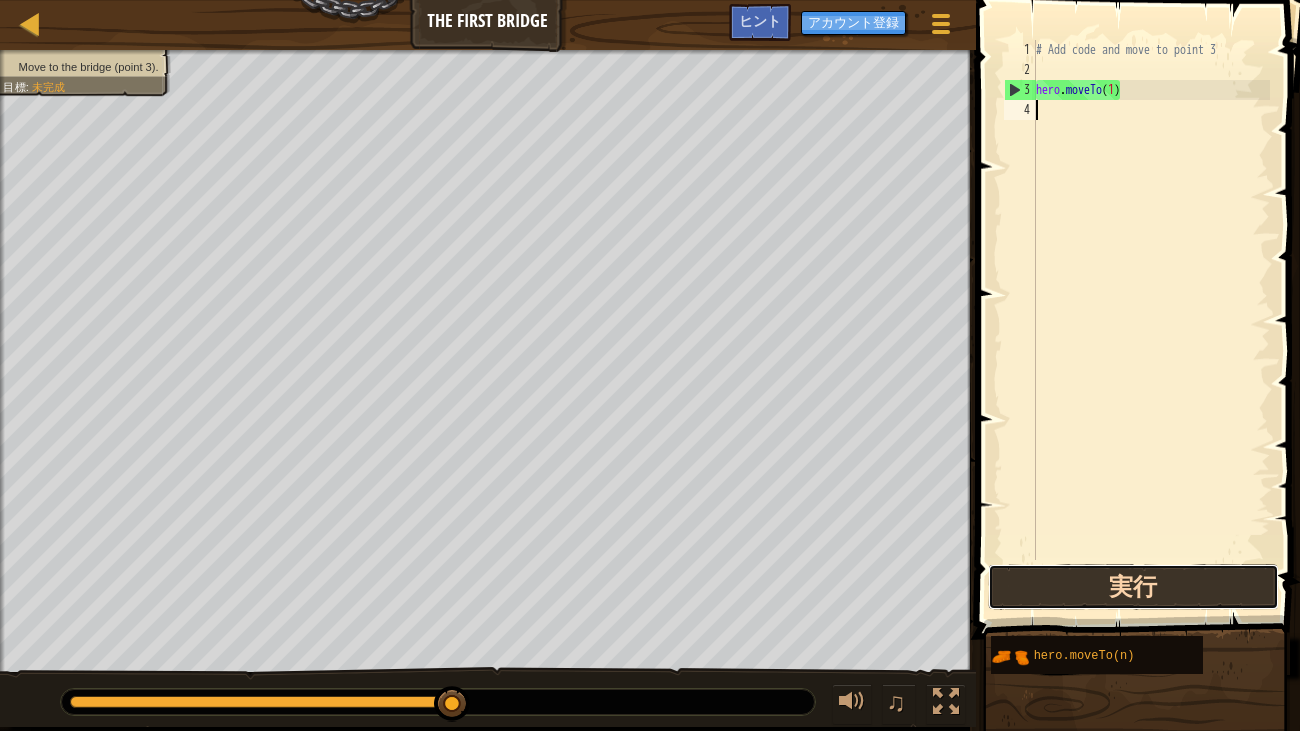 click on "実行" at bounding box center [1133, 587] 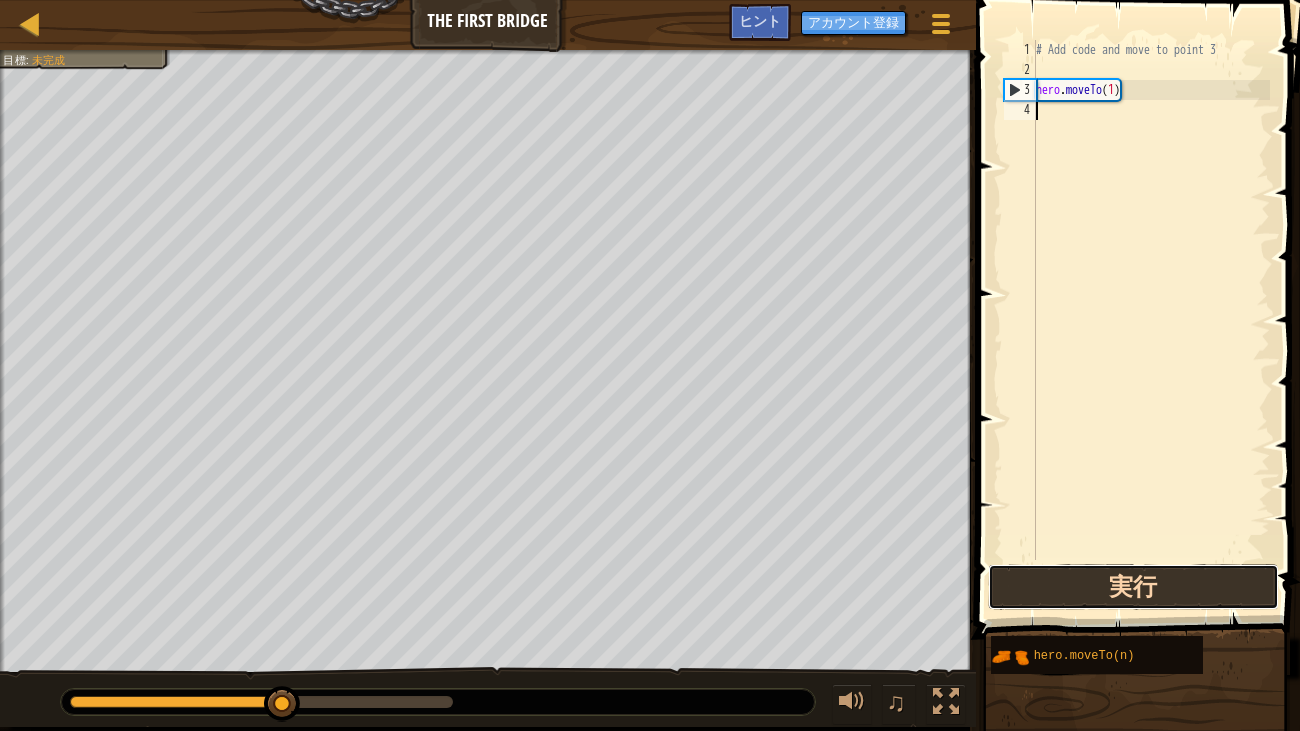 click on "実行" at bounding box center (1133, 587) 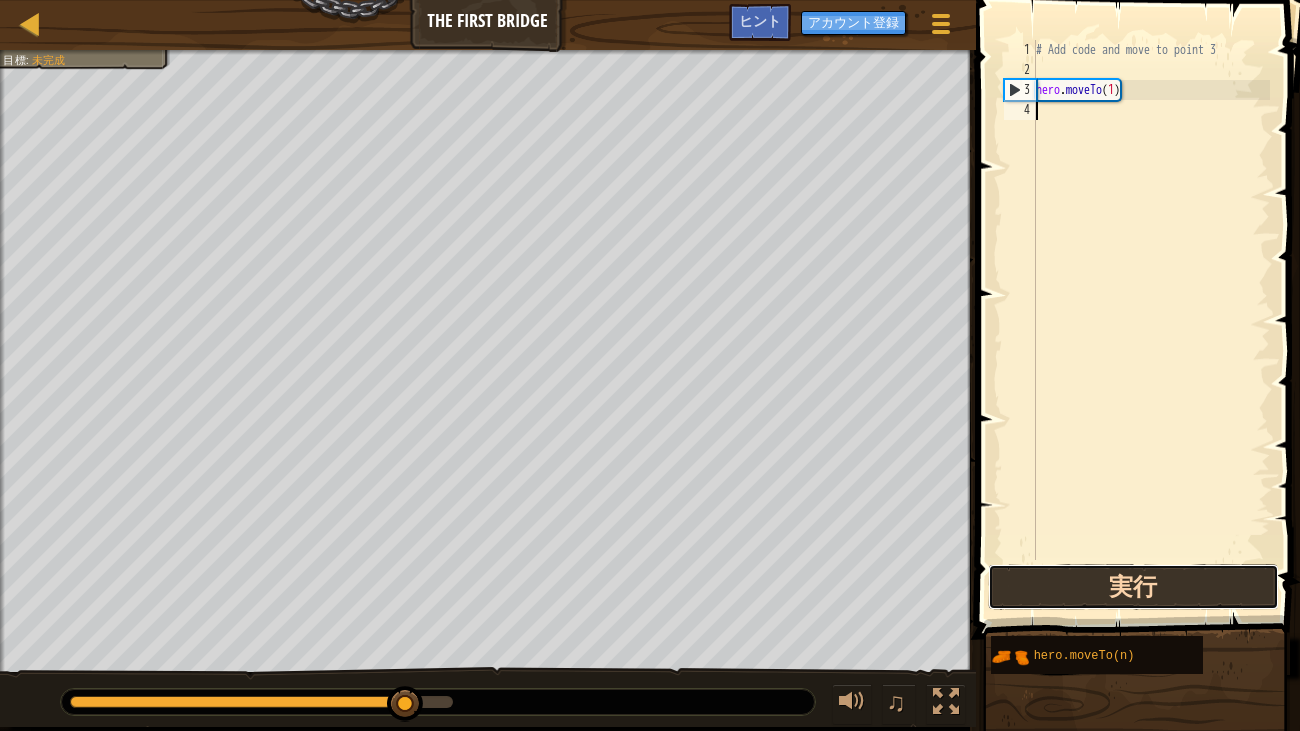 click on "実行" at bounding box center [1133, 587] 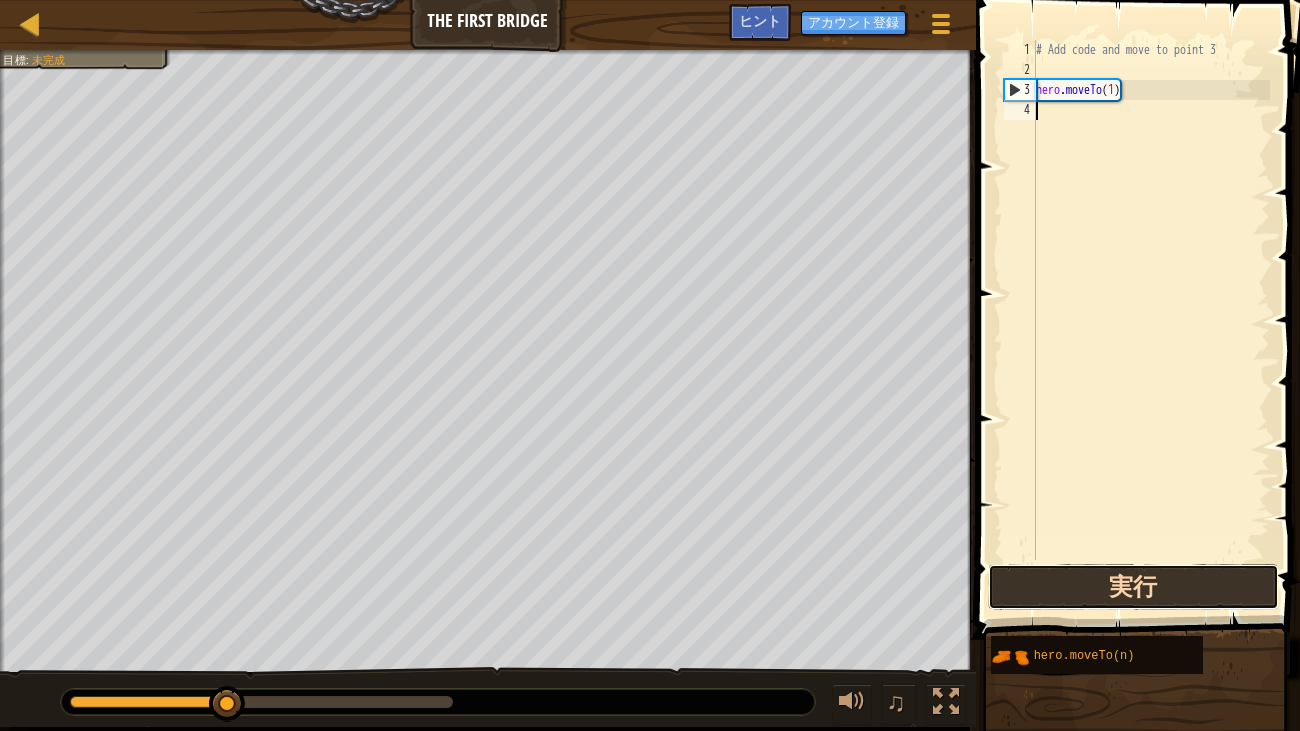 click on "実行" at bounding box center [1133, 587] 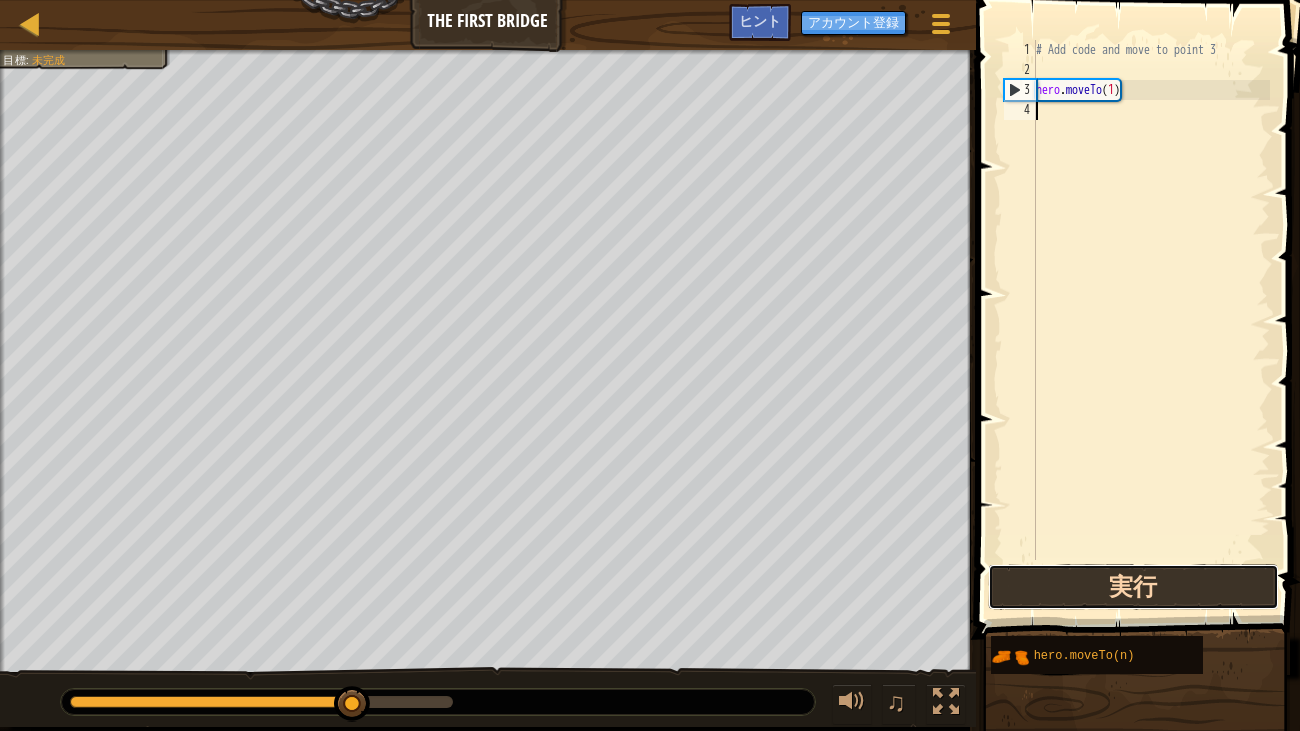 click on "実行" at bounding box center (1133, 587) 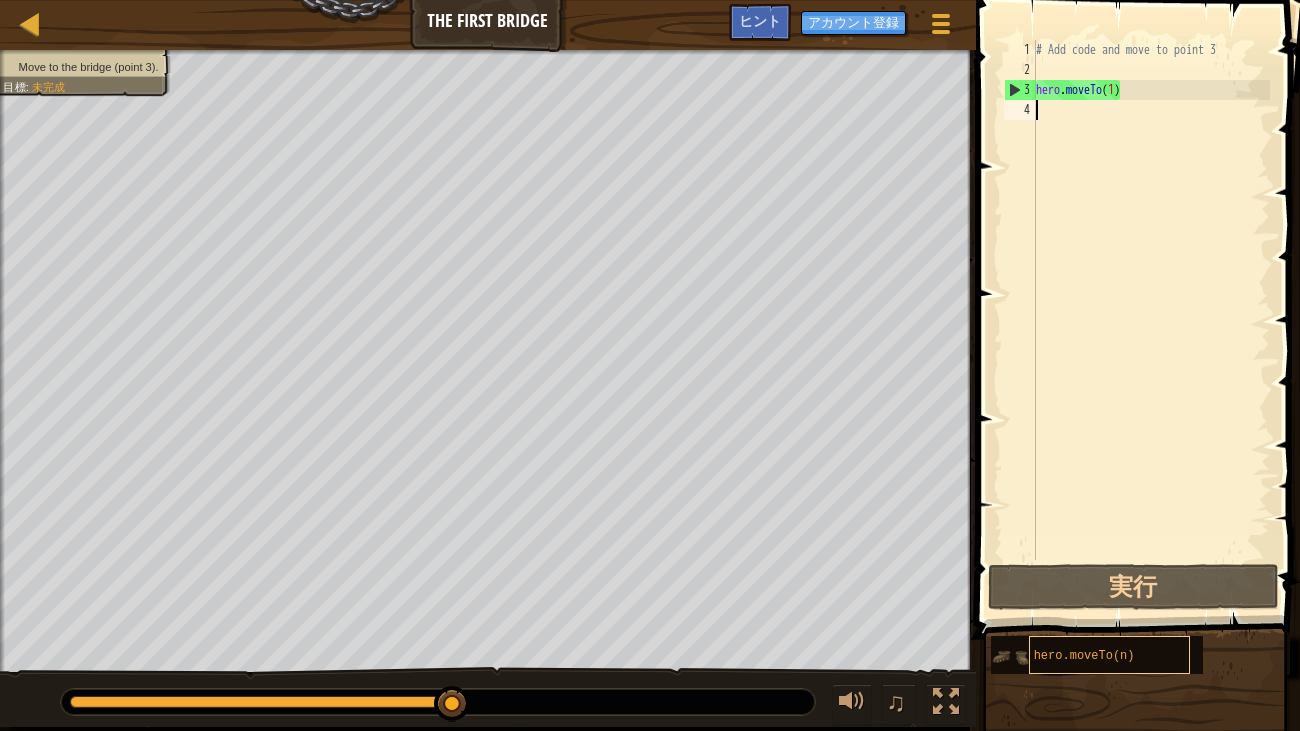 click on "hero.moveTo(n)" at bounding box center [1084, 656] 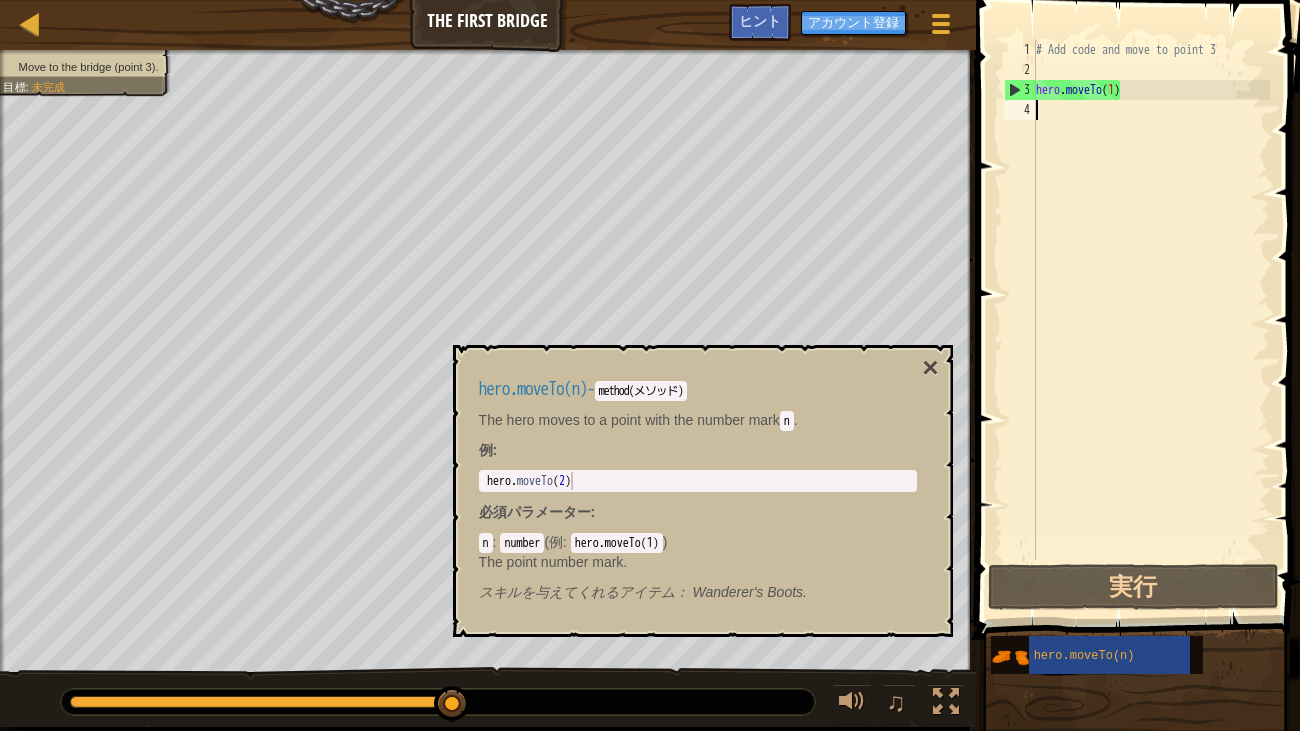 click at bounding box center [1135, 911] 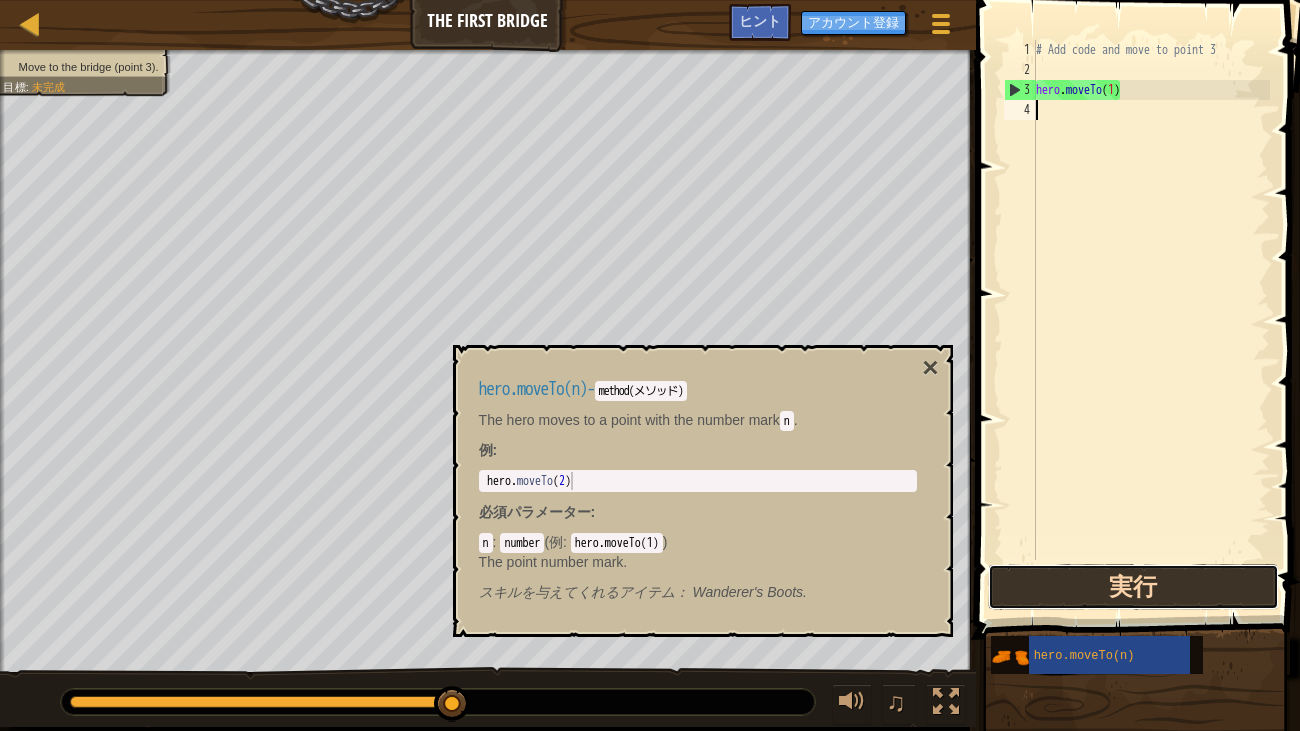 click on "実行" at bounding box center (1133, 587) 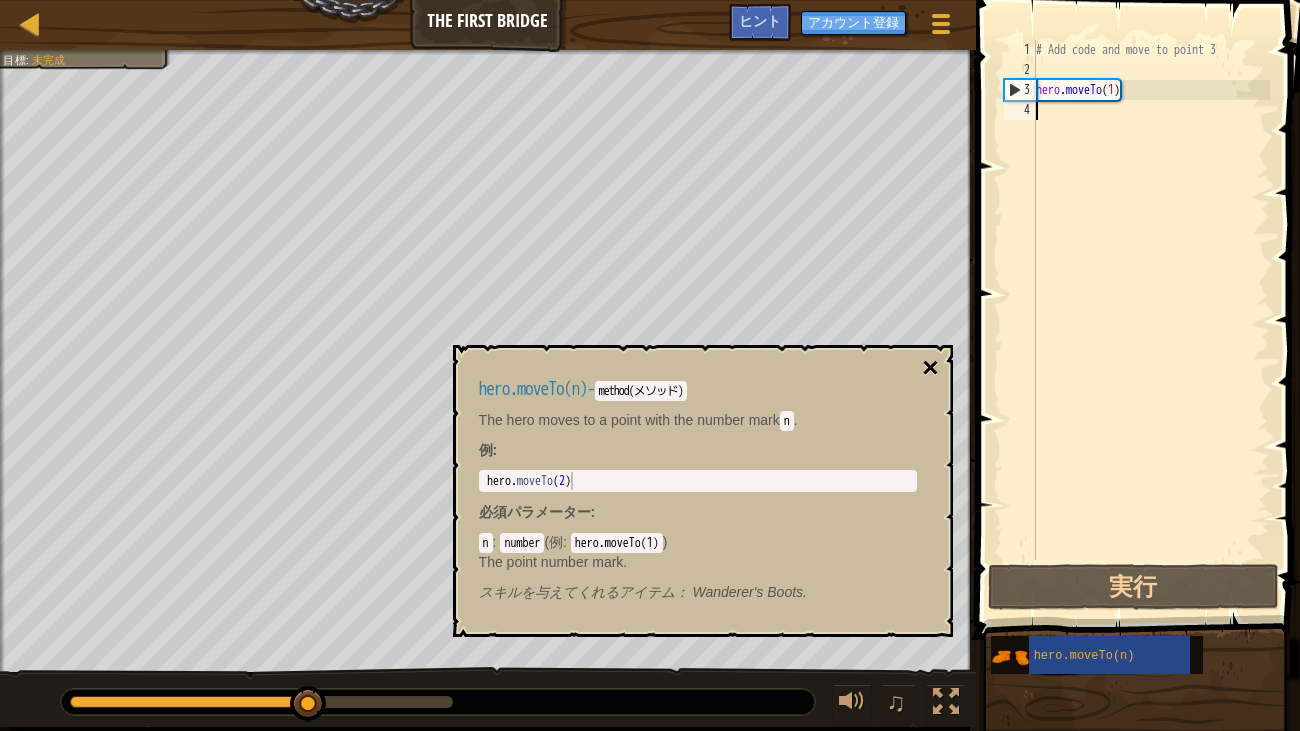 click on "×" at bounding box center [930, 368] 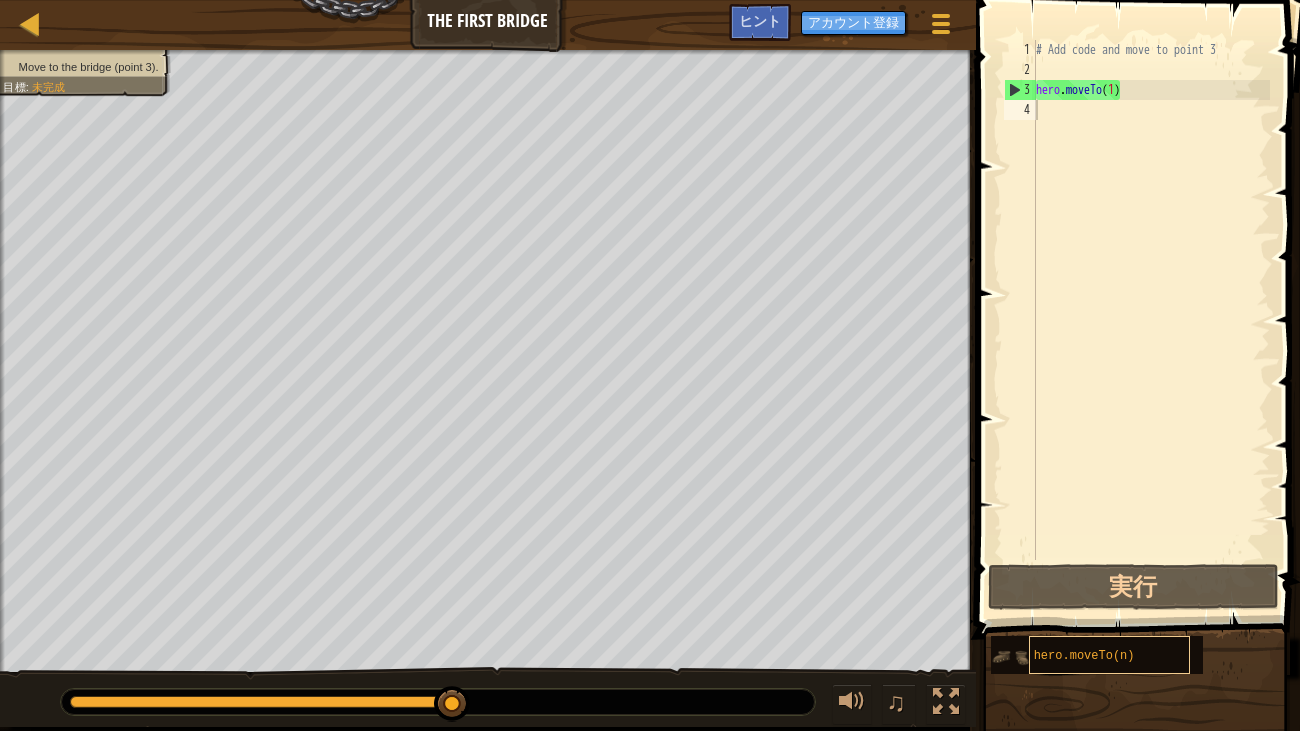 click on "hero.moveTo(n)" at bounding box center [1109, 655] 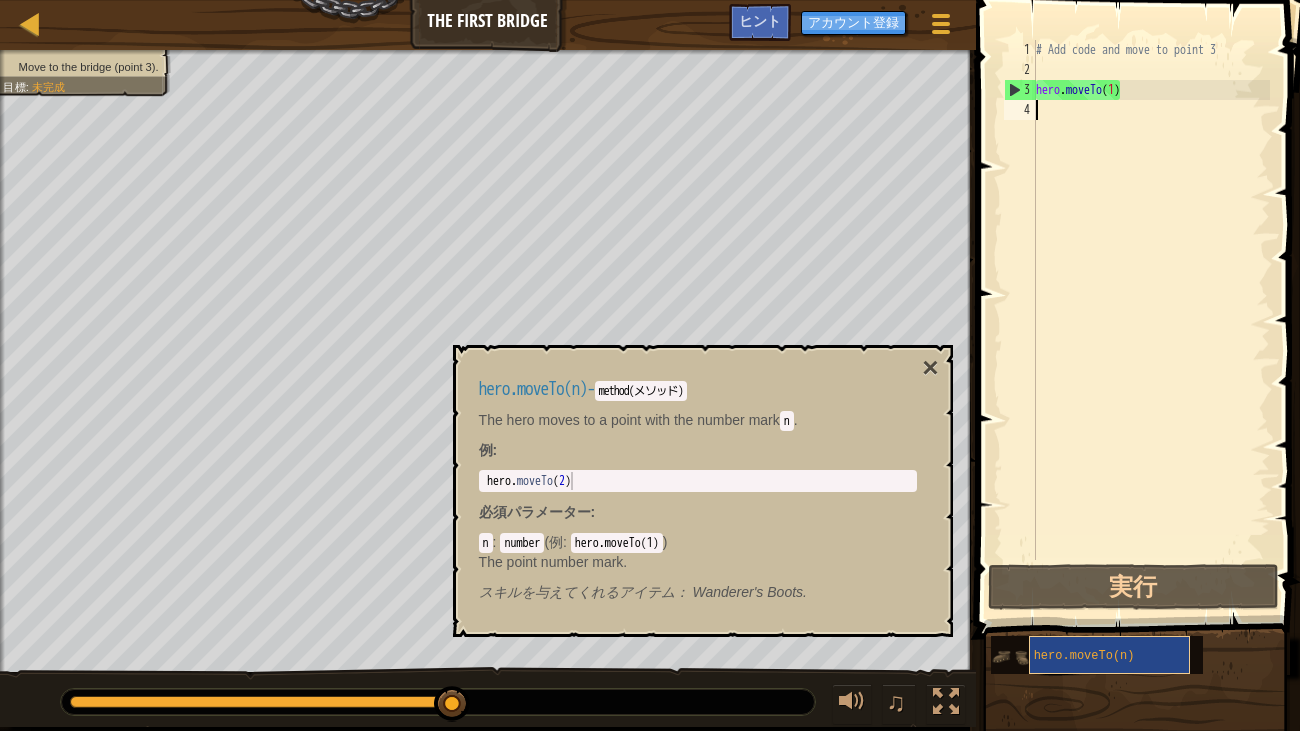 click on "hero.moveTo(n)" at bounding box center (1084, 656) 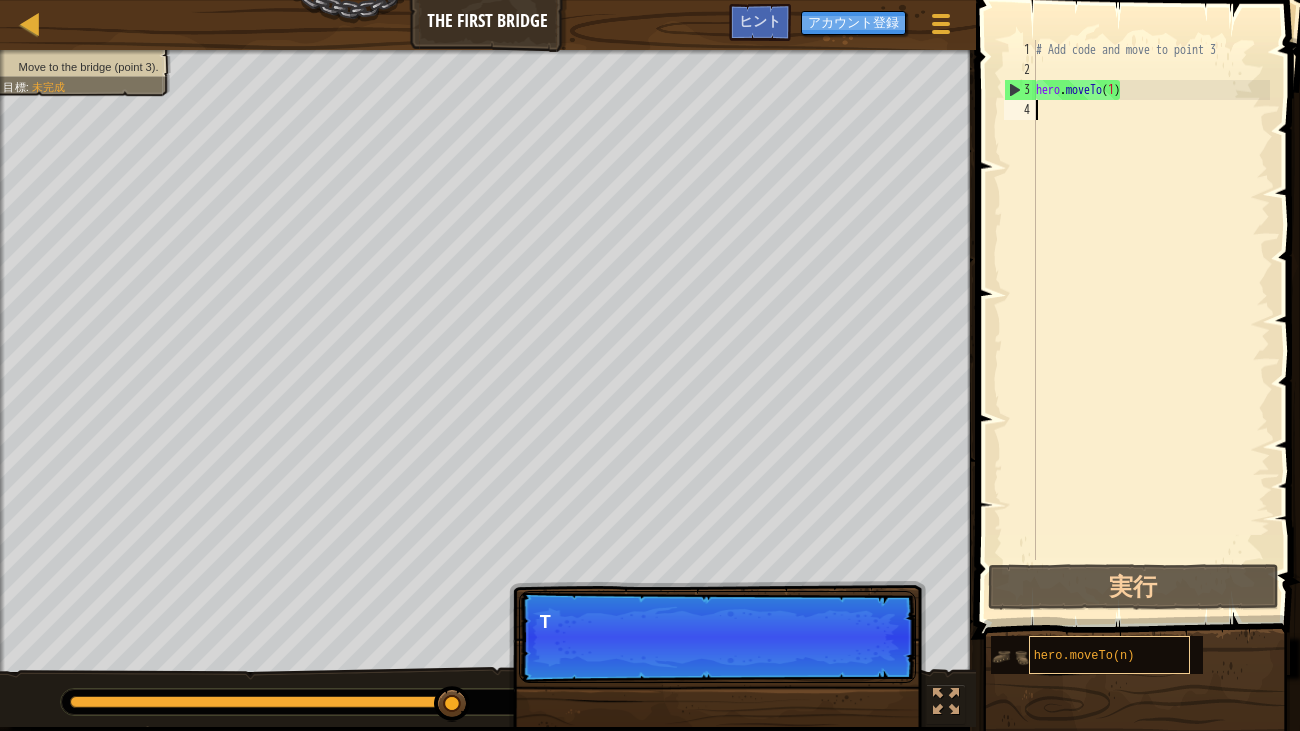 click on "hero.moveTo(n)" at bounding box center (1109, 655) 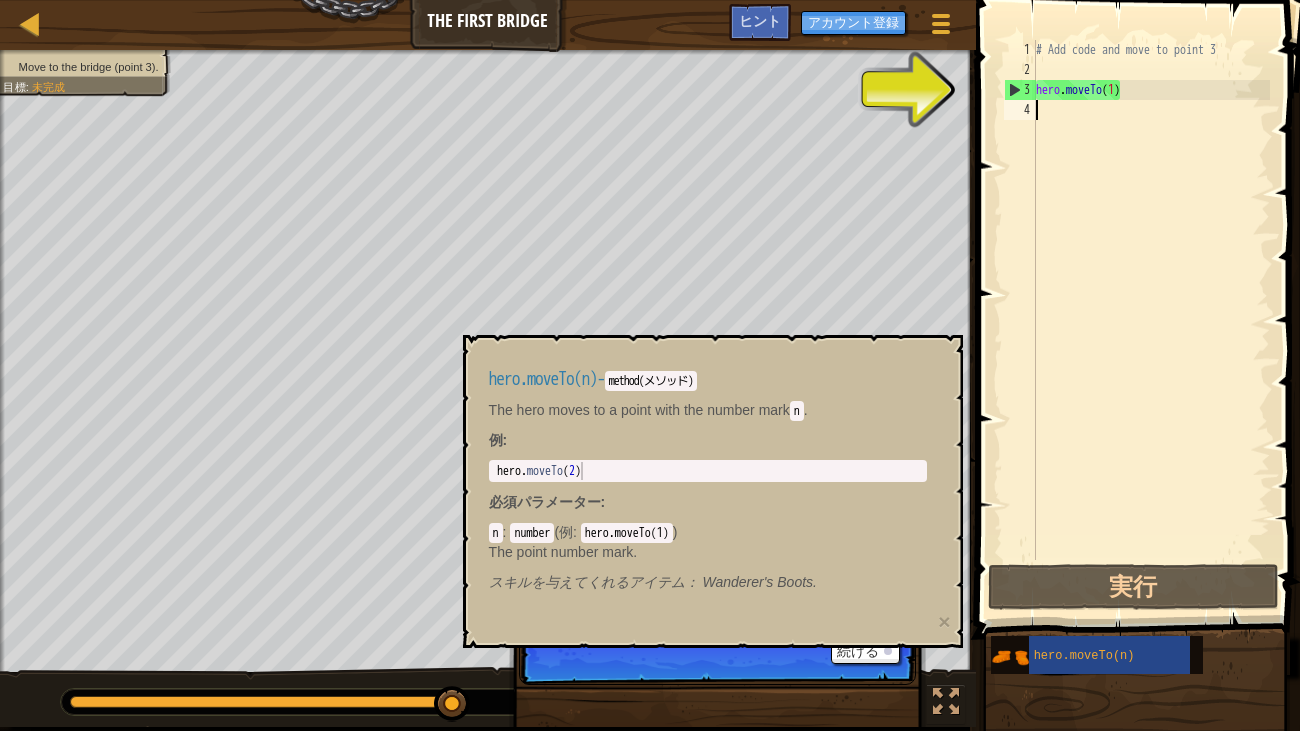 click on "# Add code and move to point 3 hero . moveTo ( 1 )" at bounding box center [1151, 320] 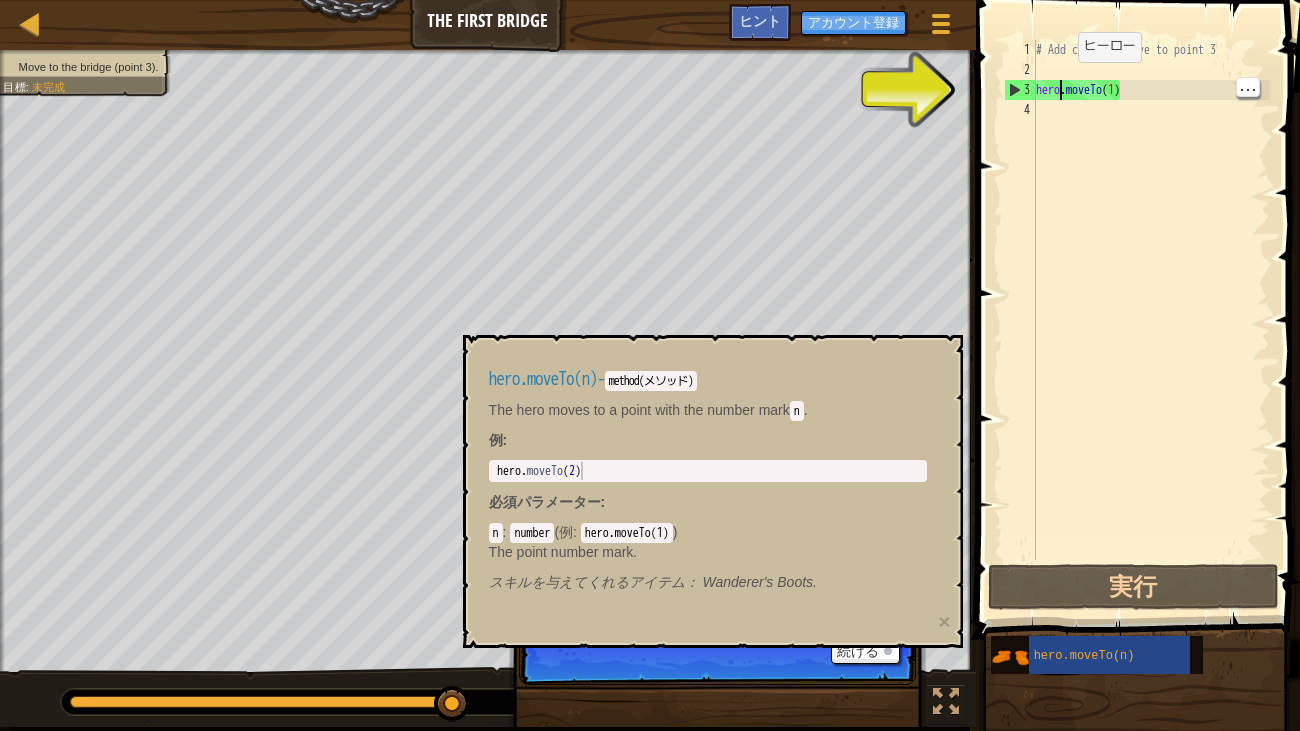 click on "# Add code and move to point 3 hero . moveTo ( 1 )" at bounding box center (1151, 320) 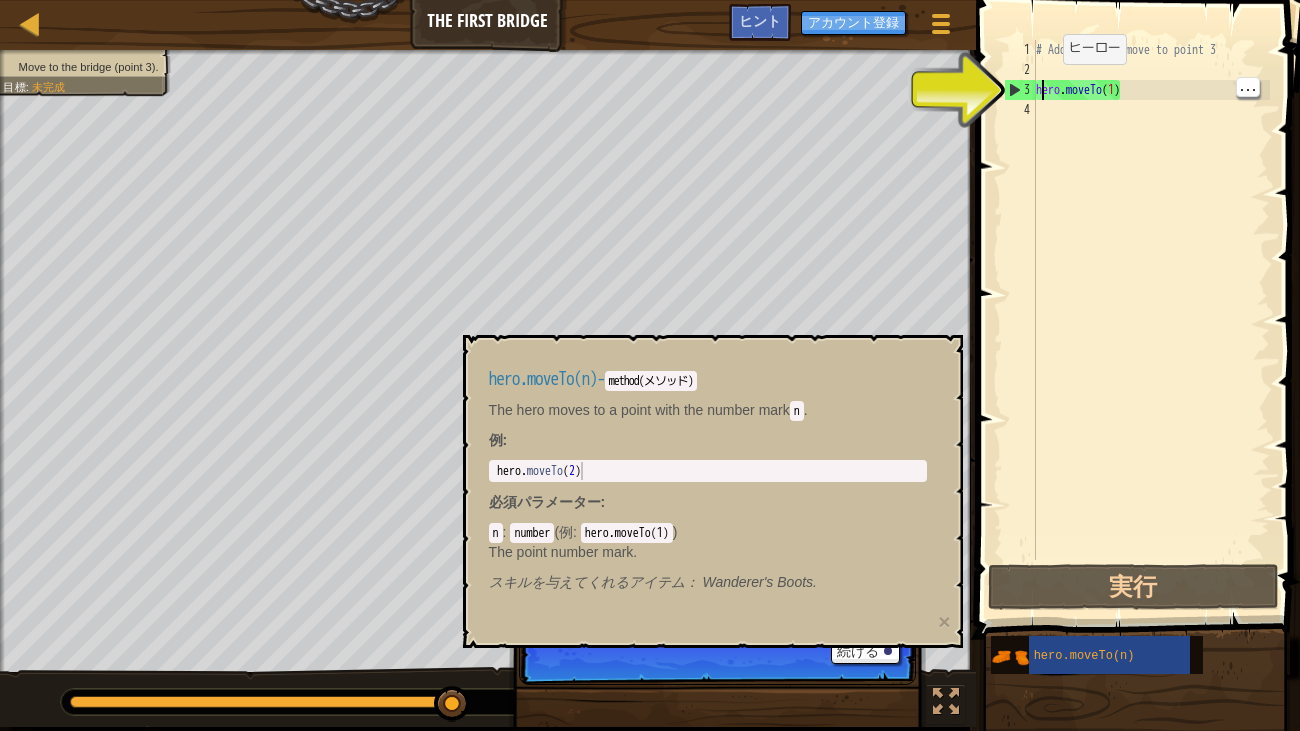 click on "# Add code and move to point 3 hero . moveTo ( 1 )" at bounding box center (1151, 320) 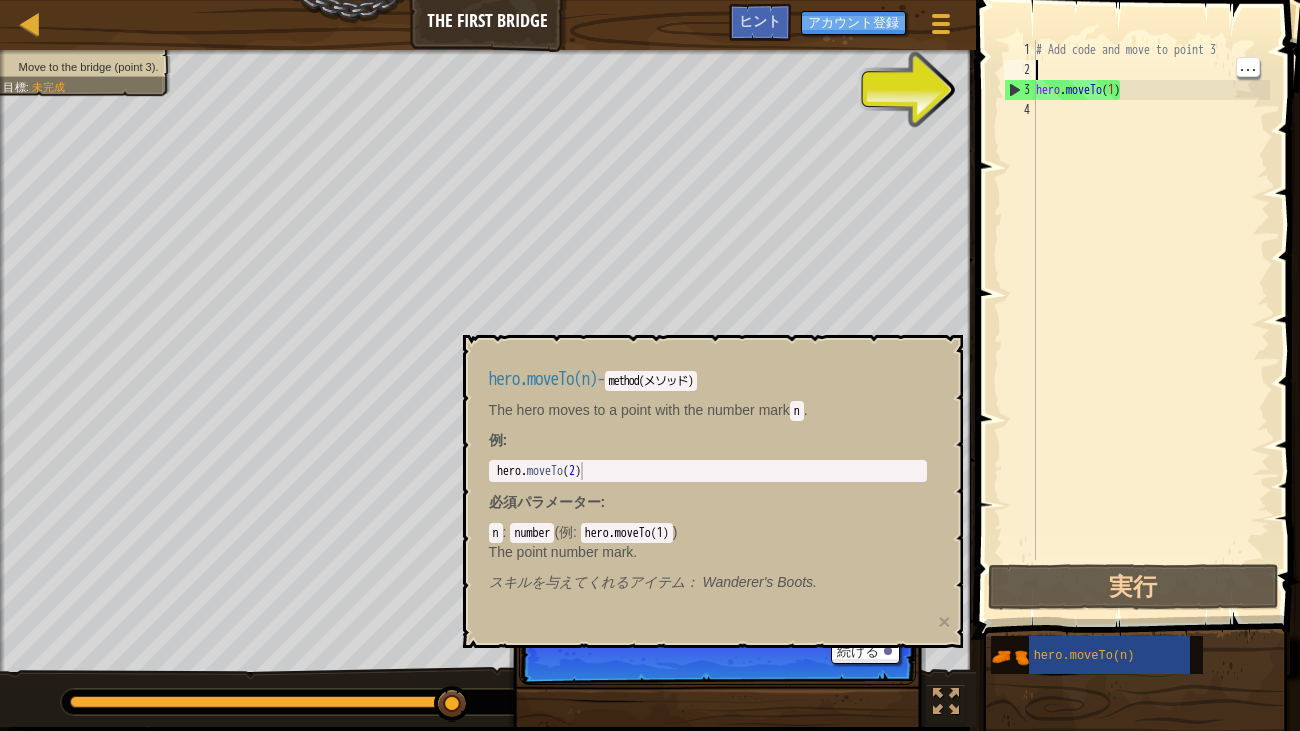 click on "# Add code and move to point 3 hero . moveTo ( 1 )" at bounding box center (1151, 320) 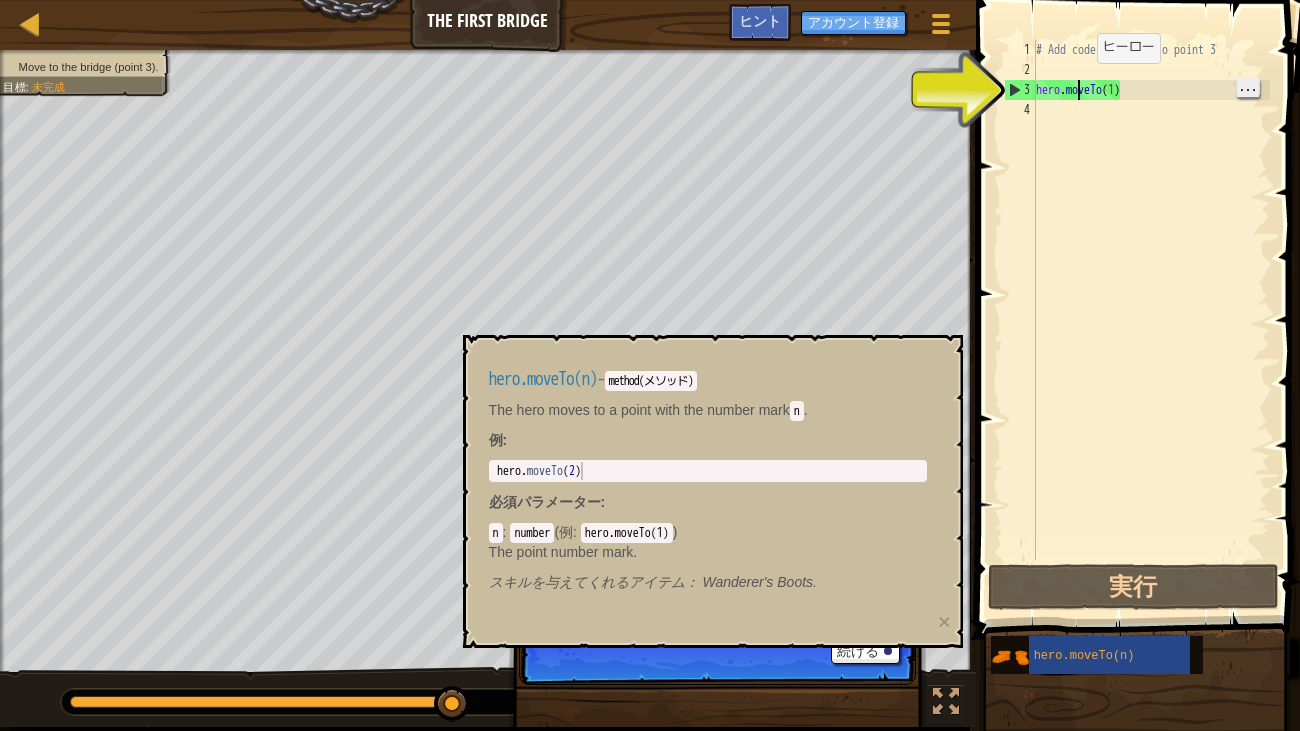 click on "..." at bounding box center [1248, 87] 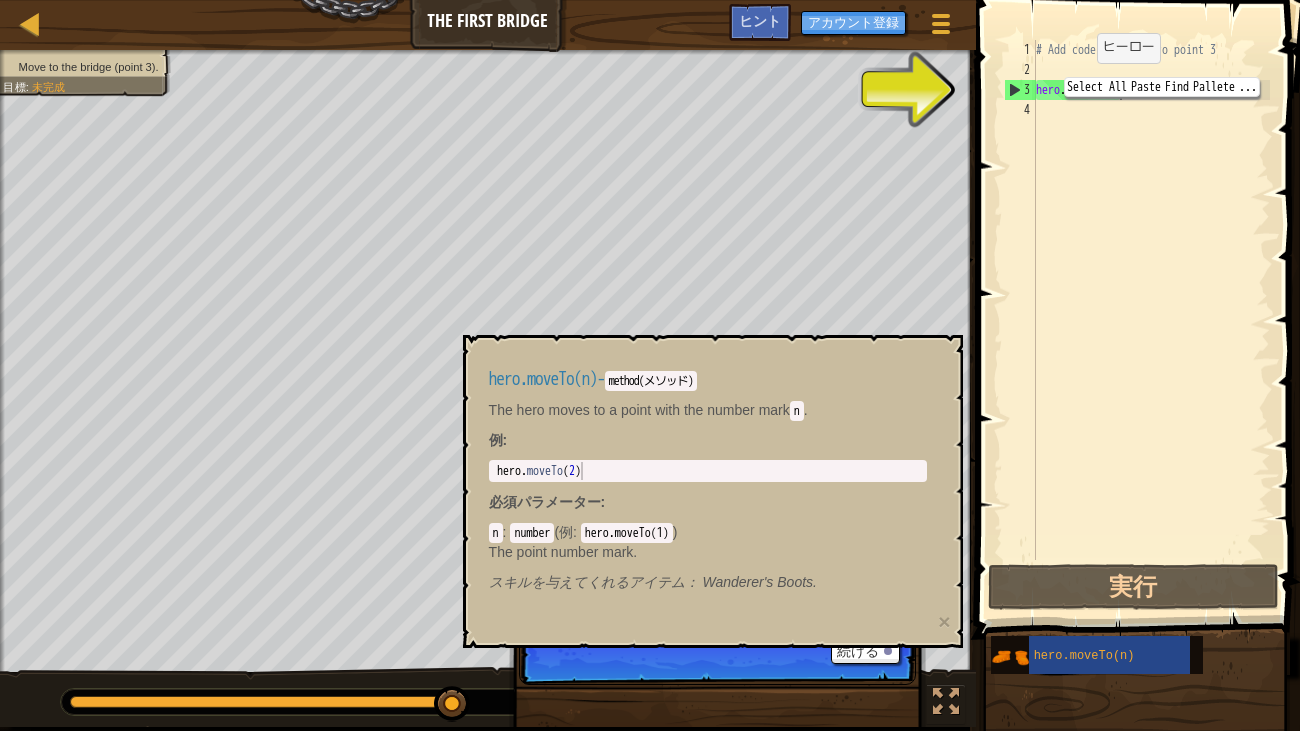 click on "# Add code and move to point 3 hero . moveTo ( 1 )" at bounding box center [1151, 320] 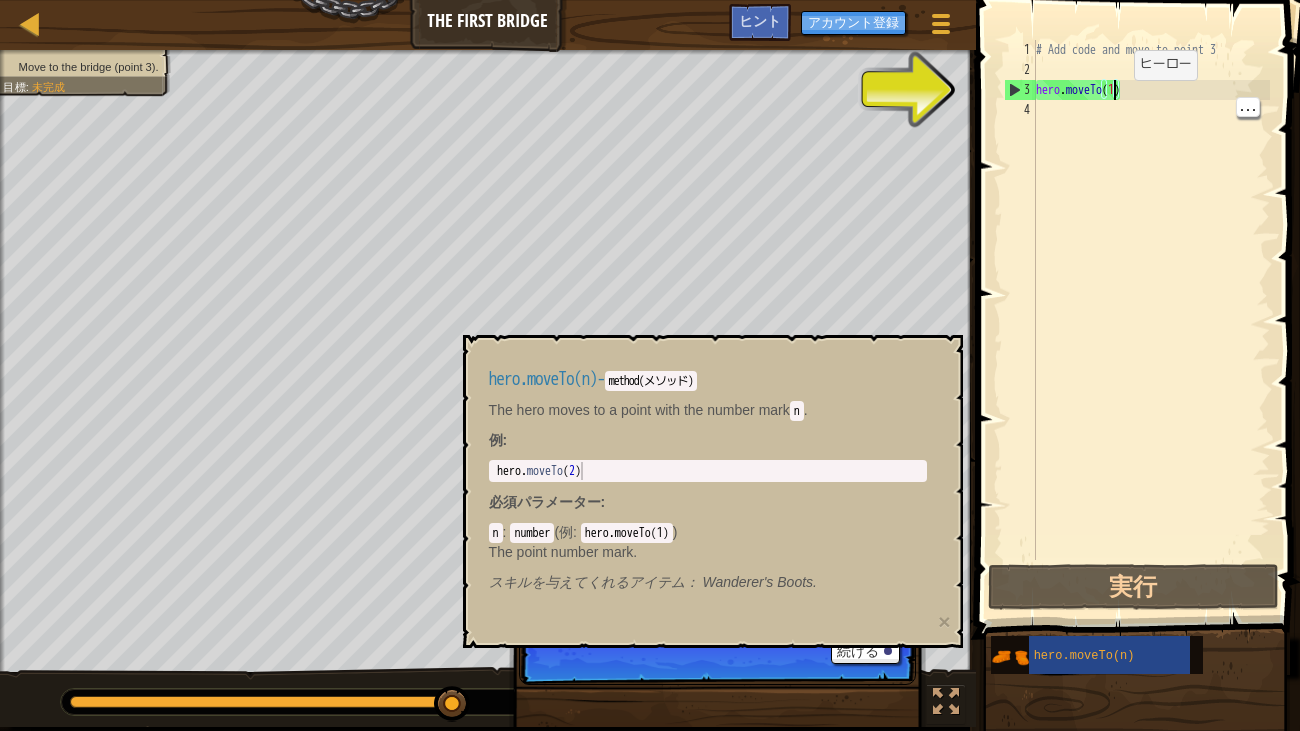 click on "# Add code and move to point 3 hero . moveTo ( 1 )" at bounding box center [1151, 320] 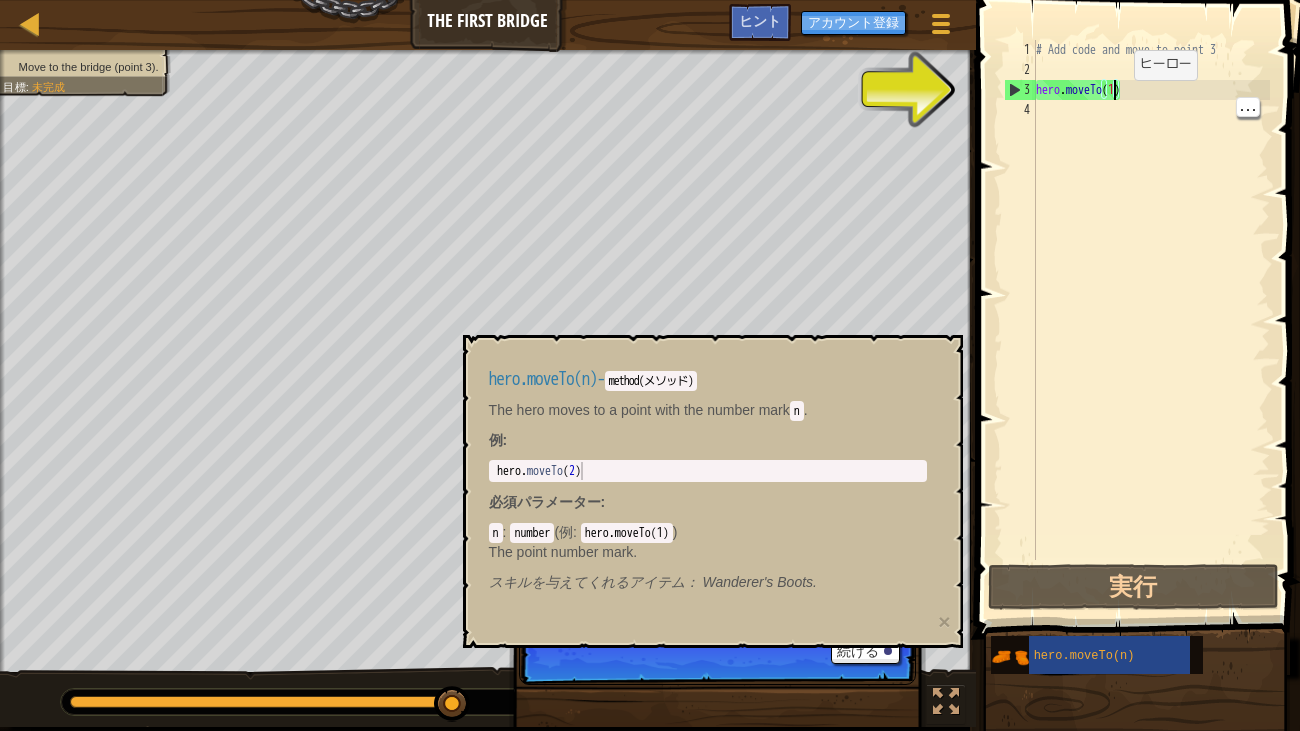 type on "# Add code and move to point 3" 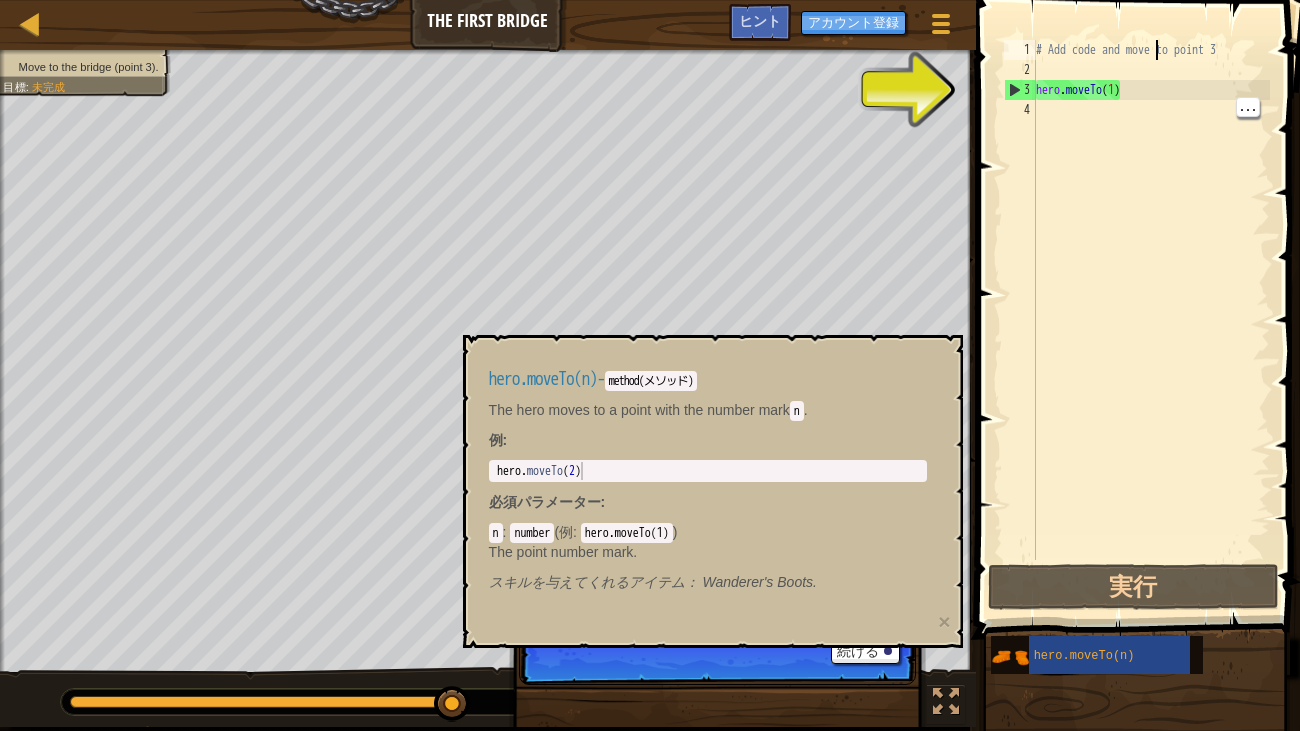 click on "# Add code and move to point 3 hero . moveTo ( 1 )" at bounding box center (1151, 320) 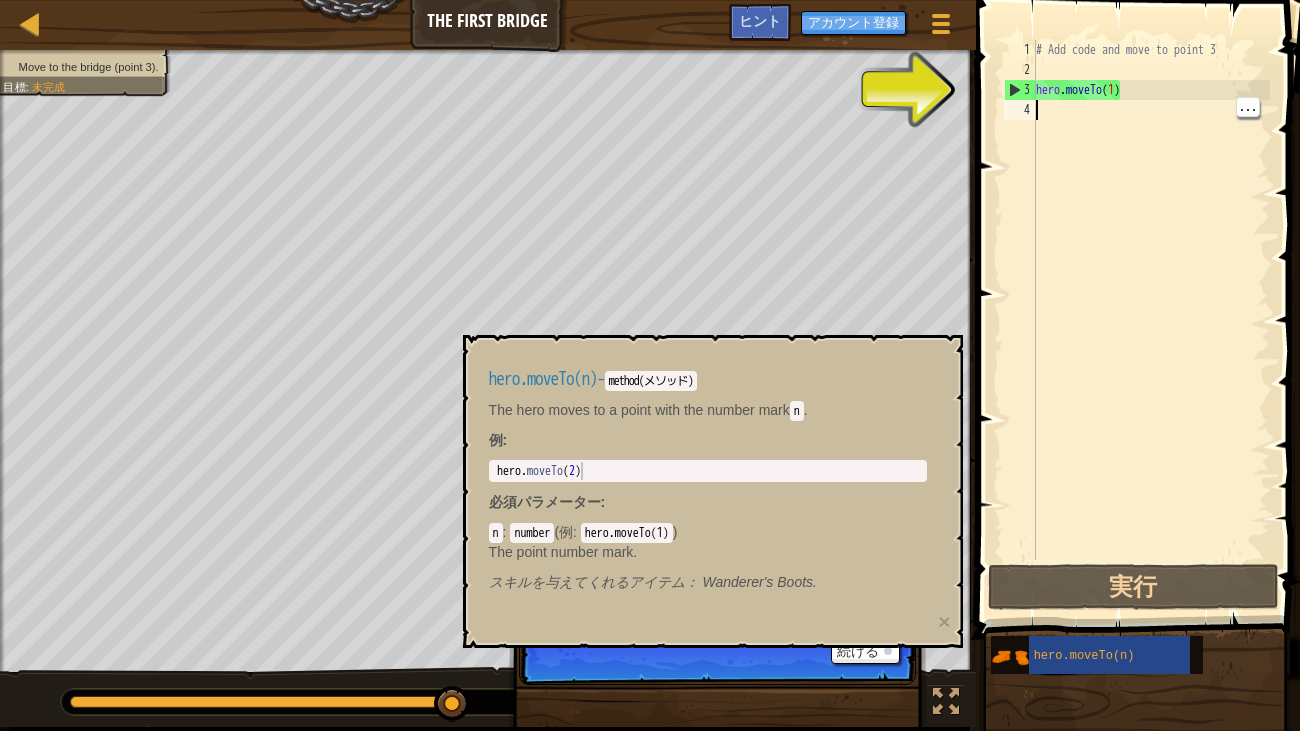 type on "hero.moveTo(1)" 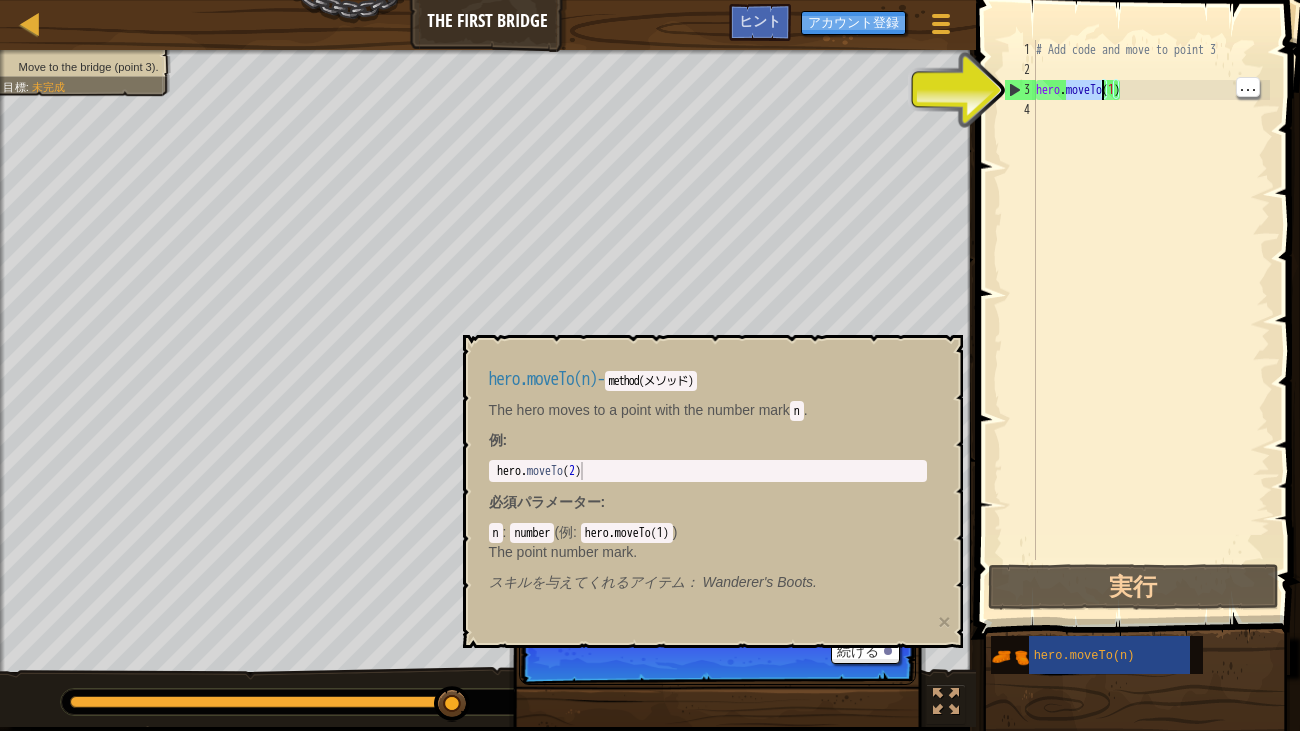 click on "# Add code and move to point 3 hero . moveTo ( 1 )" at bounding box center [1151, 320] 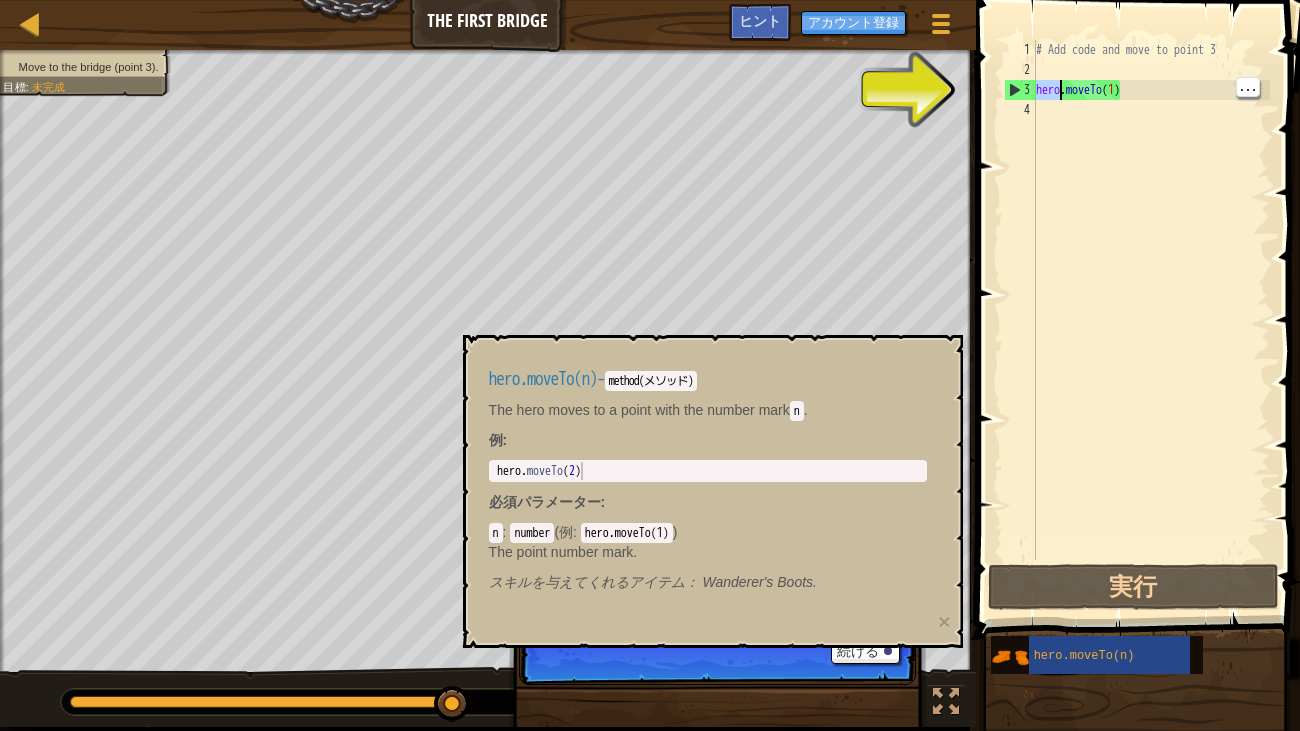 click on "hero.moveTo(1) 1 2 3 4 # Add code and move to point 3 hero . moveTo ( 1 )     הההההההההההההההההההההההההההההההההההההההההההההההההההההההההההההההההההההההההההההההההההההההההההההההההההההההההההההההההההההההההההההההההההההההההההההההההההההההההההההההההההההההההההההההההההההההההההההההההההההההההההההההההההההההההההההההההההההההההההההההההההההההההההה[DEMOGRAPHIC_DATA] XXXXXXXXXXXXXXXXXXXXXXXXXXXXXXXXXXXXXXXXXXXXXXXXXXXXXXXXXXXXXXXXXXXXXXXXXXXXXXXXXXXXXXXXXXXXXXXXXXXXXXXXXXXXXXXXXXXXXXXXXXXXXXXXXXXXXXXXXXXXXXXXXXXXXXXXXXXXXXXXXXXXXXXXXXXXXXXXXXXXXXXXXXXXXXXXXXXXXXXXXXXXXXXXXXXXXXXXXXXXXXXXXXXXXXXXXXXXXXXXXXXXXXXXXXXXXXXX Select All Paste Find Pallete ..." at bounding box center (1135, 300) 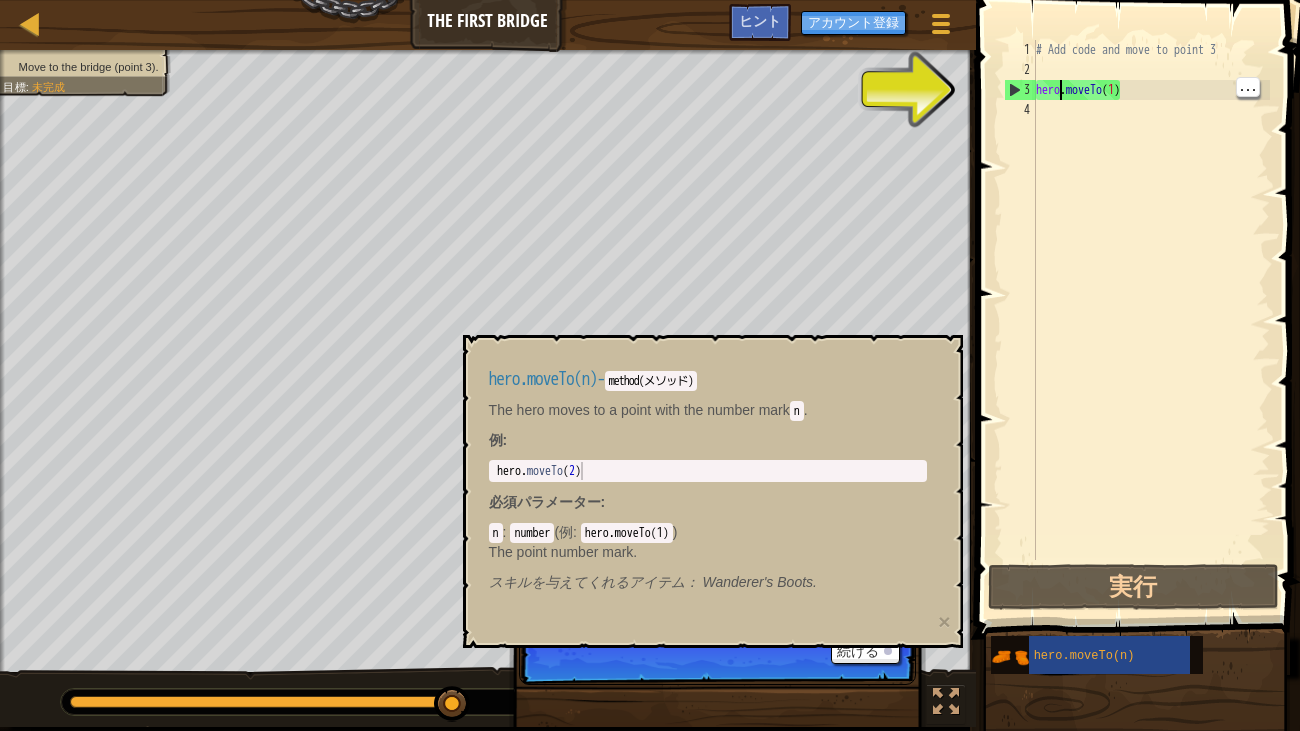 click on "3" at bounding box center [1020, 90] 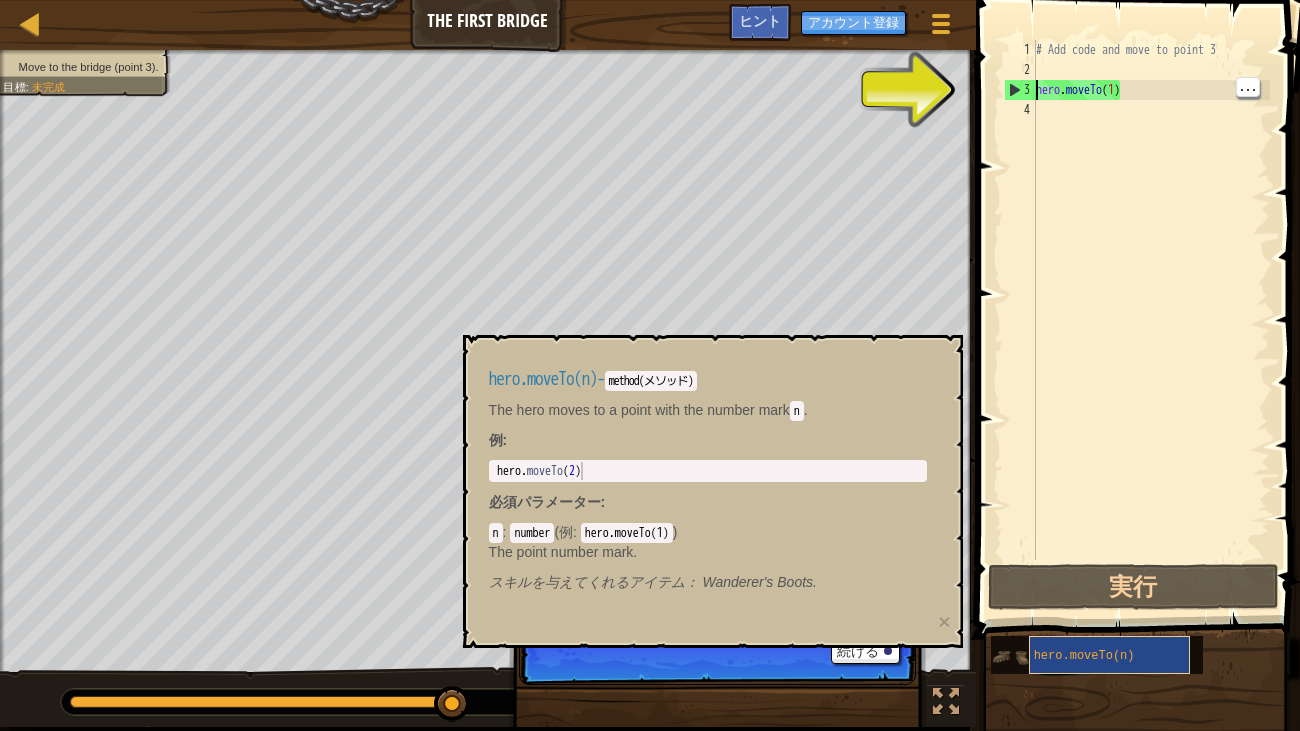 click on "hero.moveTo(n)" at bounding box center [1109, 655] 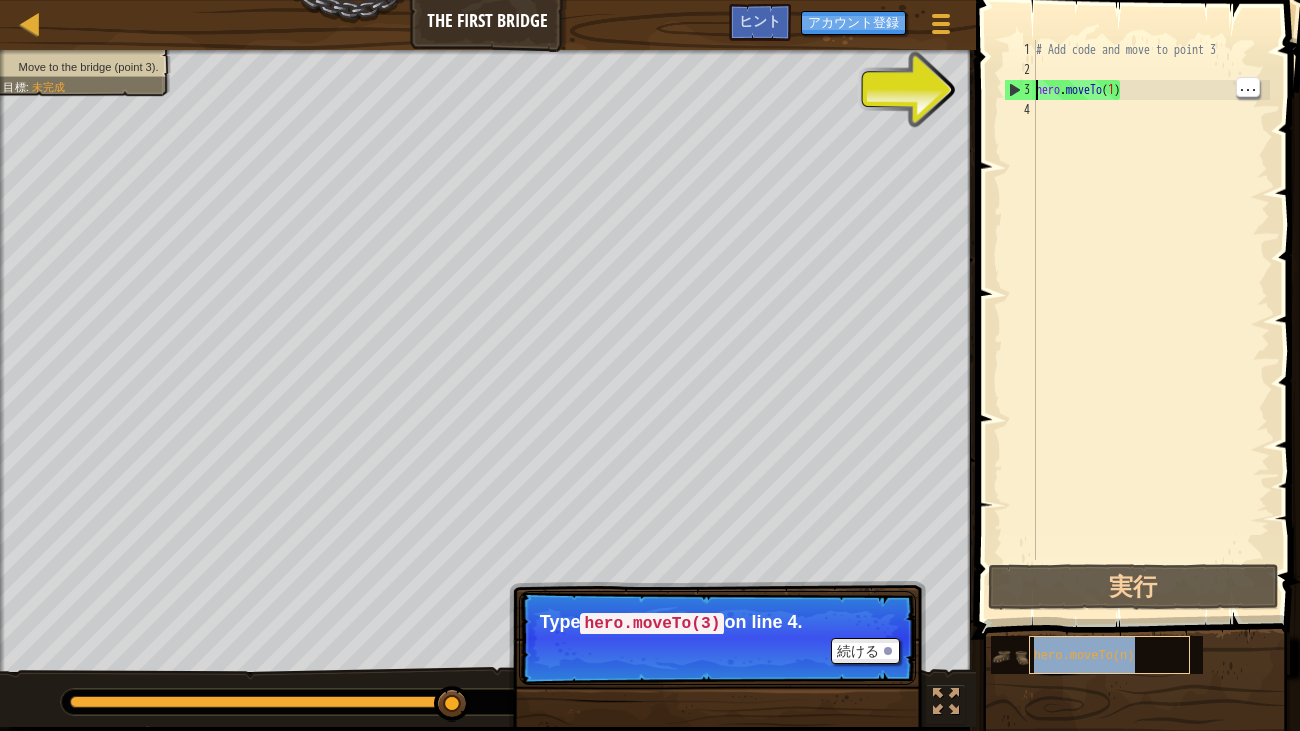 click on "hero.moveTo(n)" at bounding box center (1084, 656) 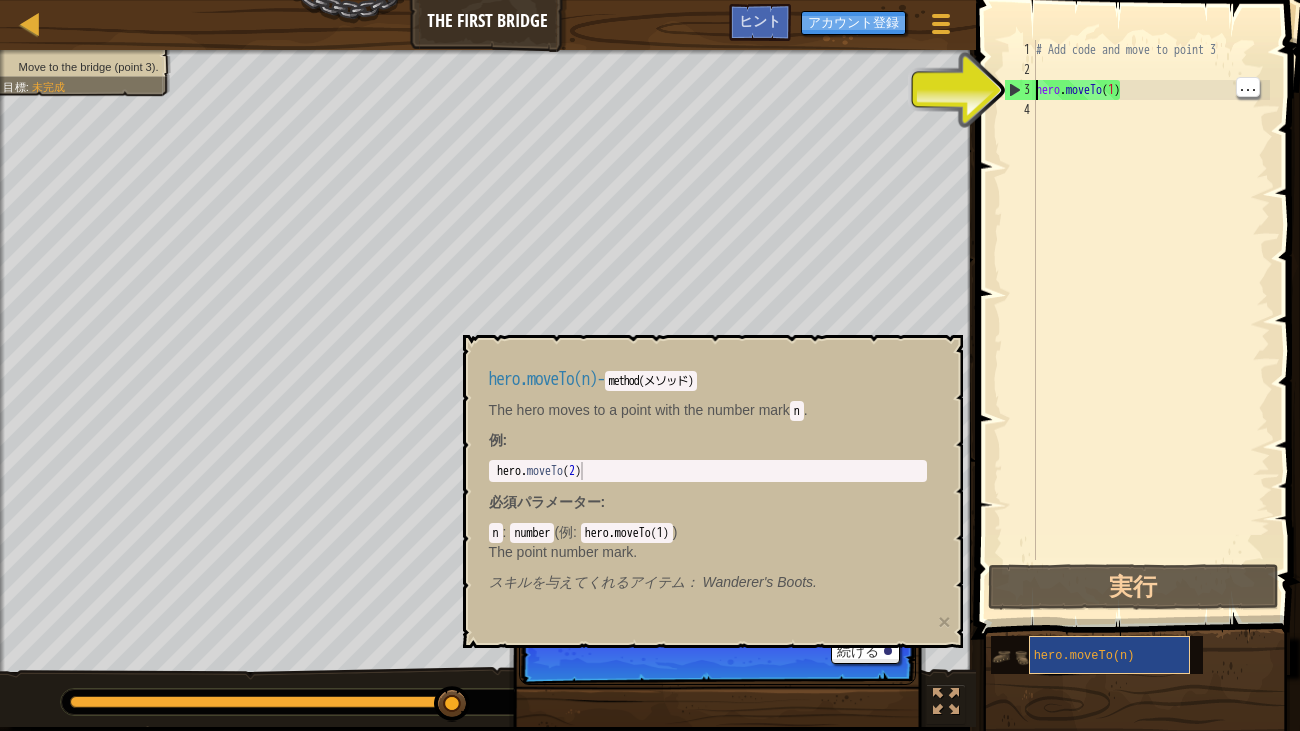 click on "hero.moveTo(n)" at bounding box center (1109, 655) 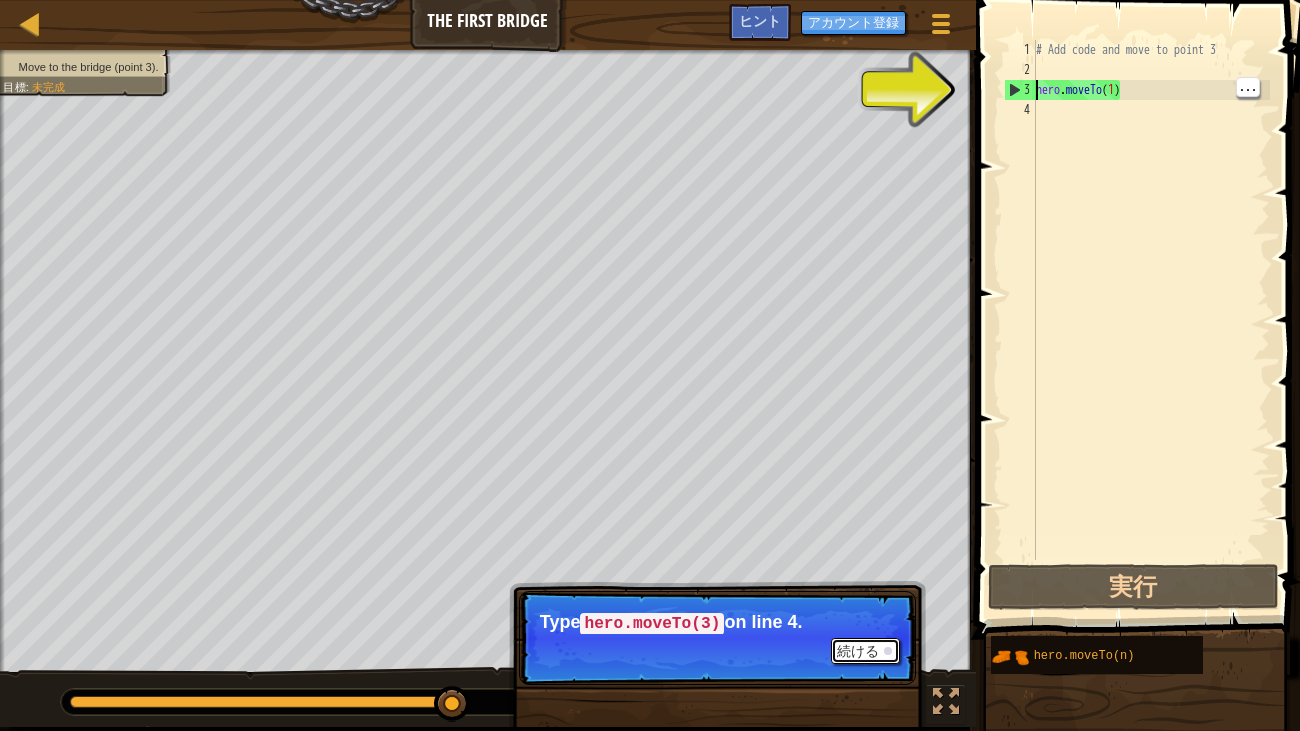 click on "続ける" at bounding box center [865, 651] 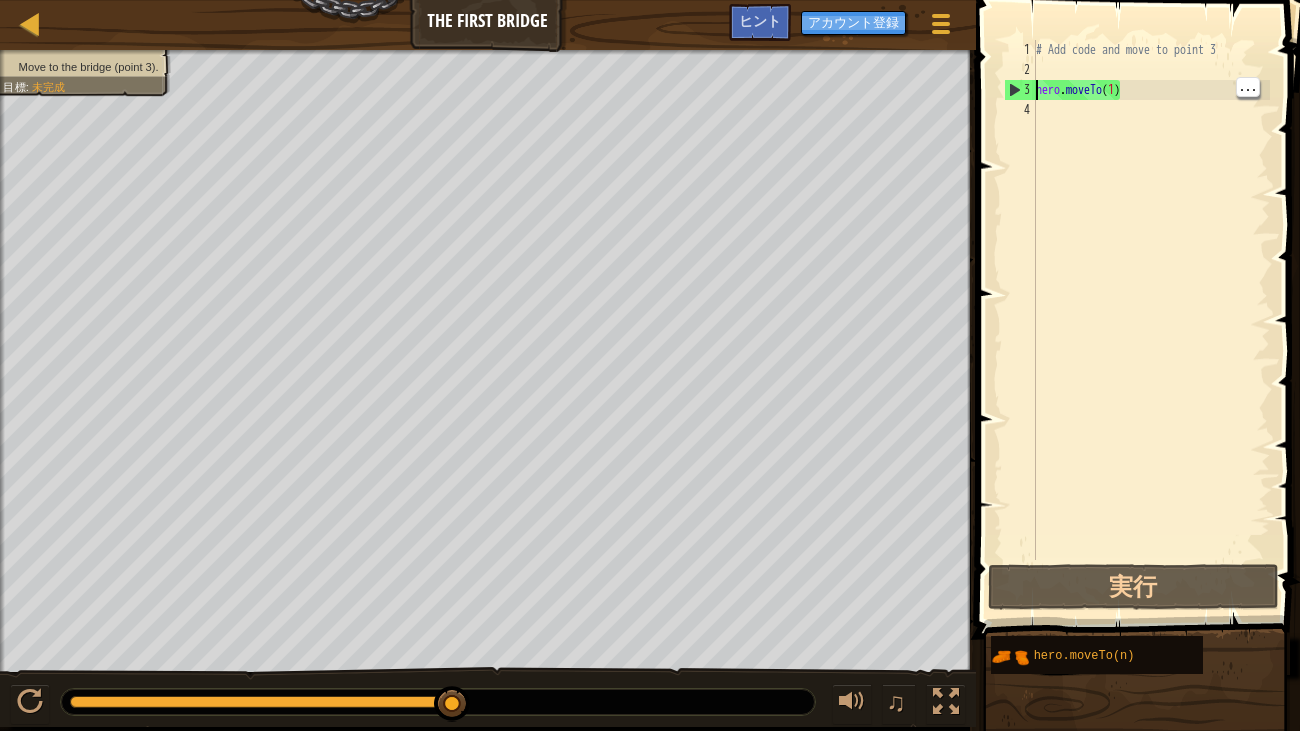 click on "# Add code and move to point 3 hero . moveTo ( 1 )" at bounding box center (1151, 320) 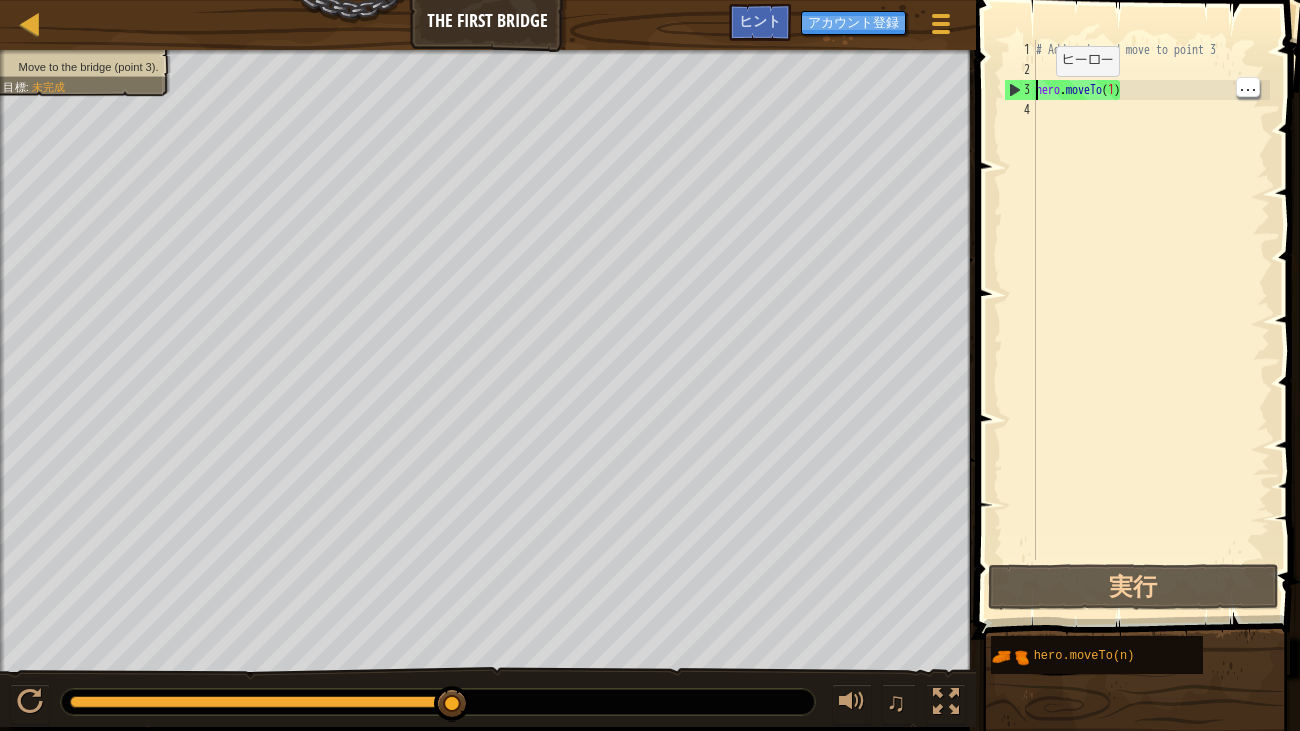 click on "3" at bounding box center [1020, 90] 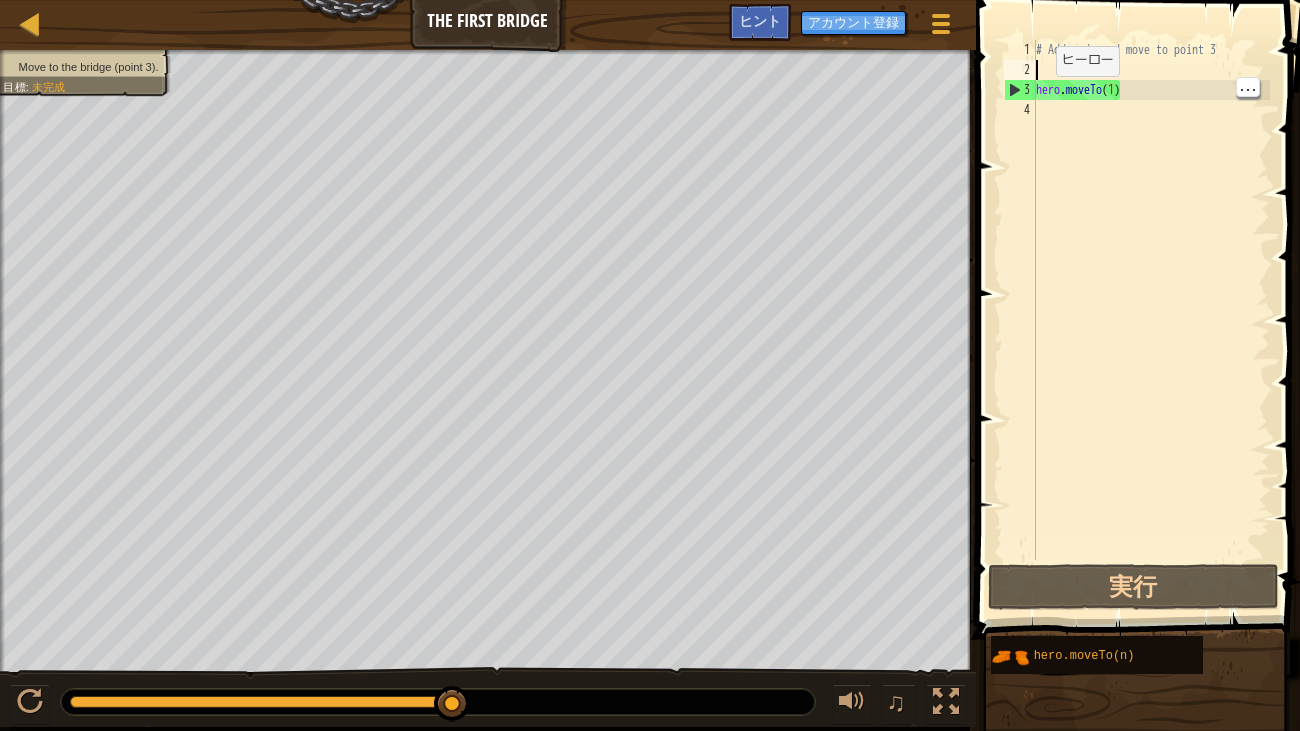 click on "3" at bounding box center [1020, 90] 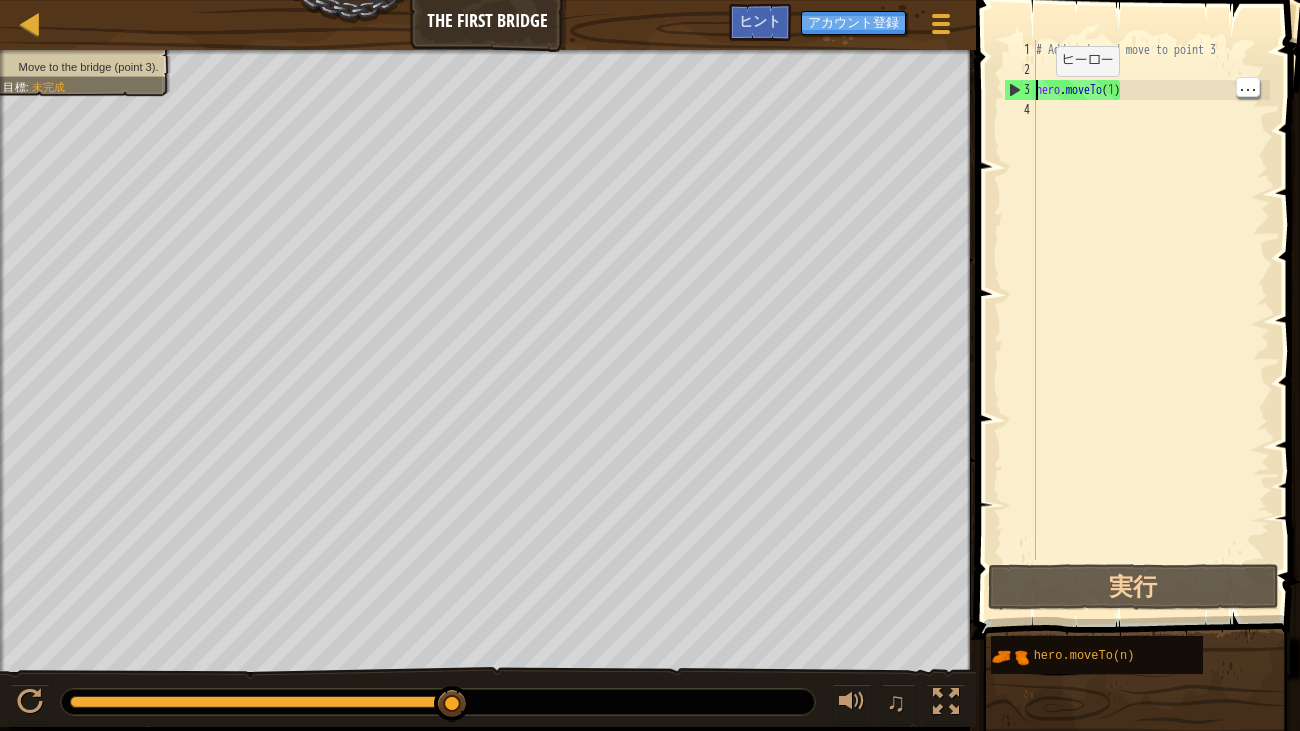 click on "3" at bounding box center (1020, 90) 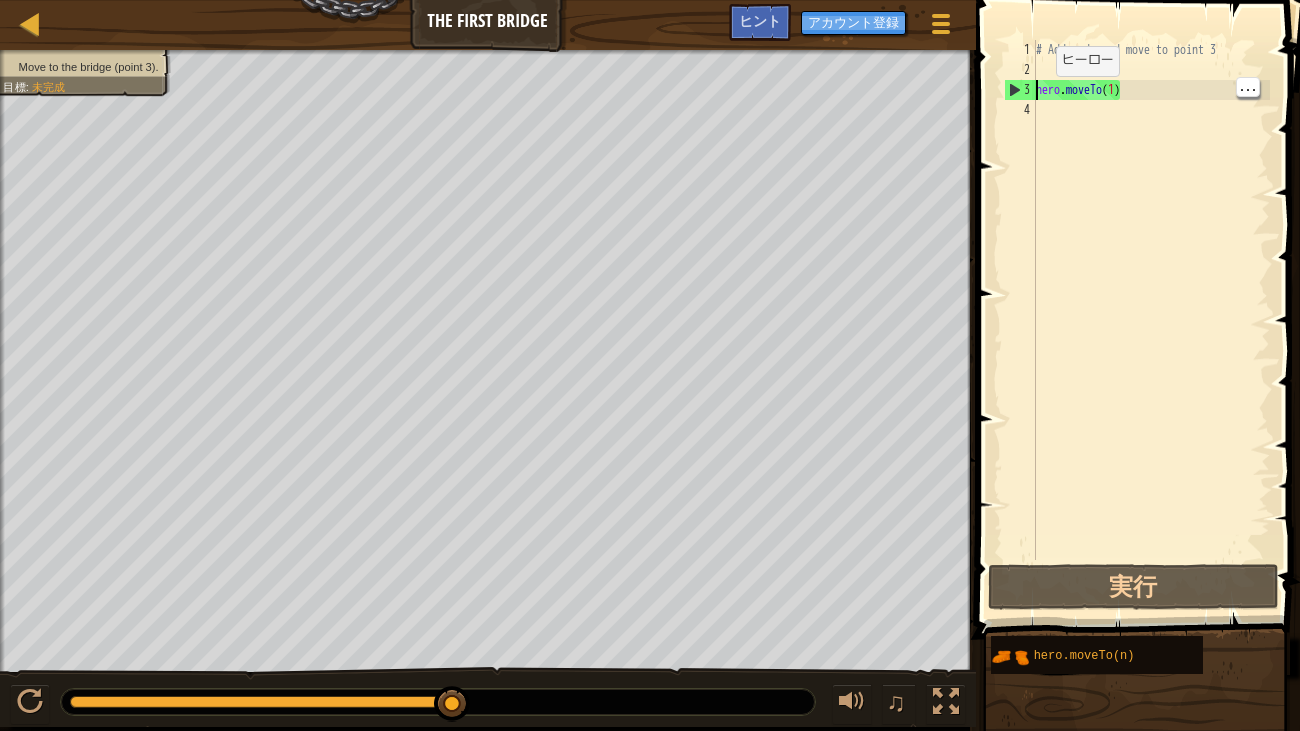 click on "# Add code and move to point 3 hero . moveTo ( 1 )" at bounding box center (1151, 320) 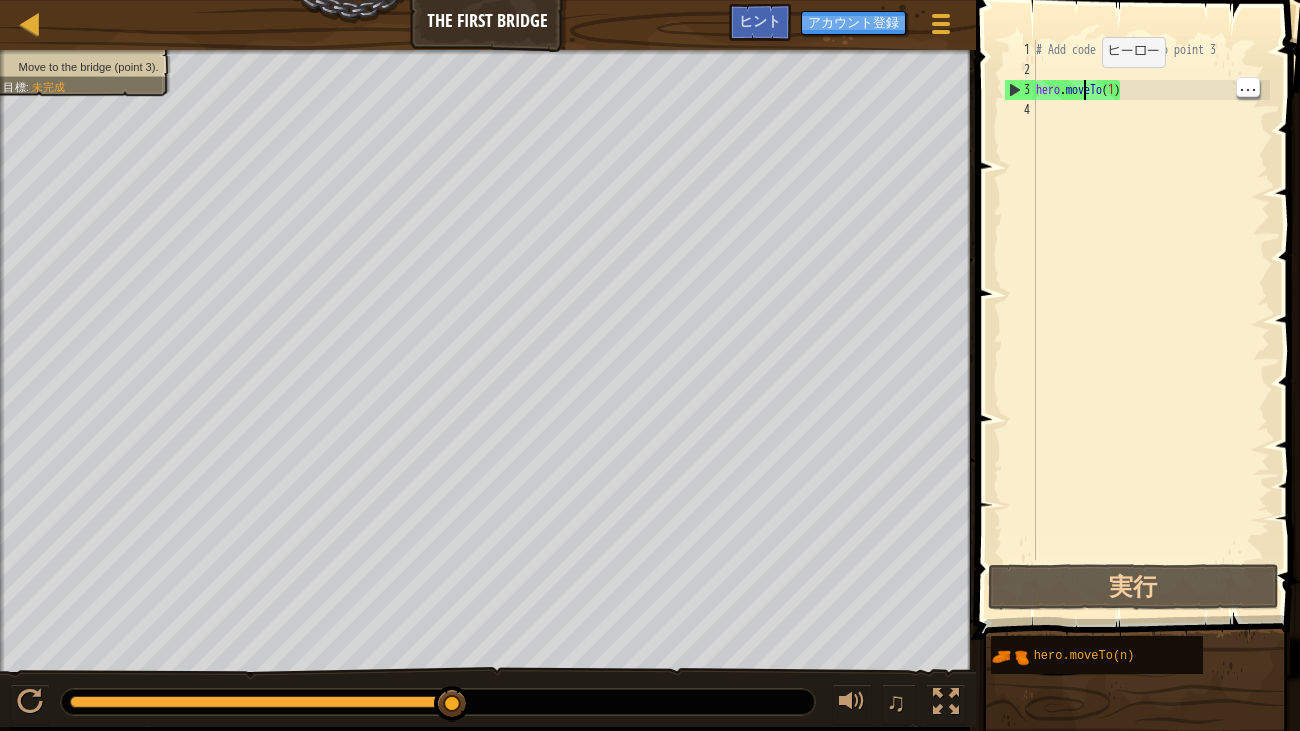 click on "3" at bounding box center [1020, 90] 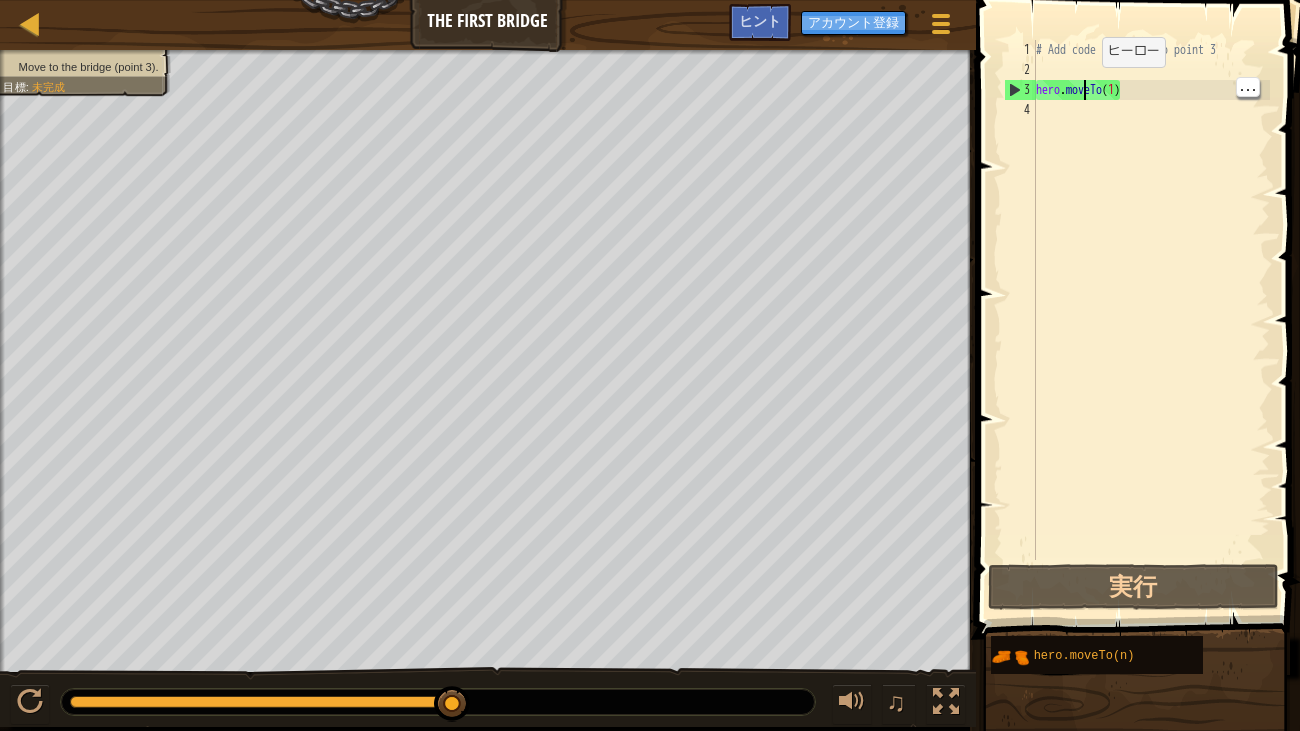 type on "hero.moveTo(1)" 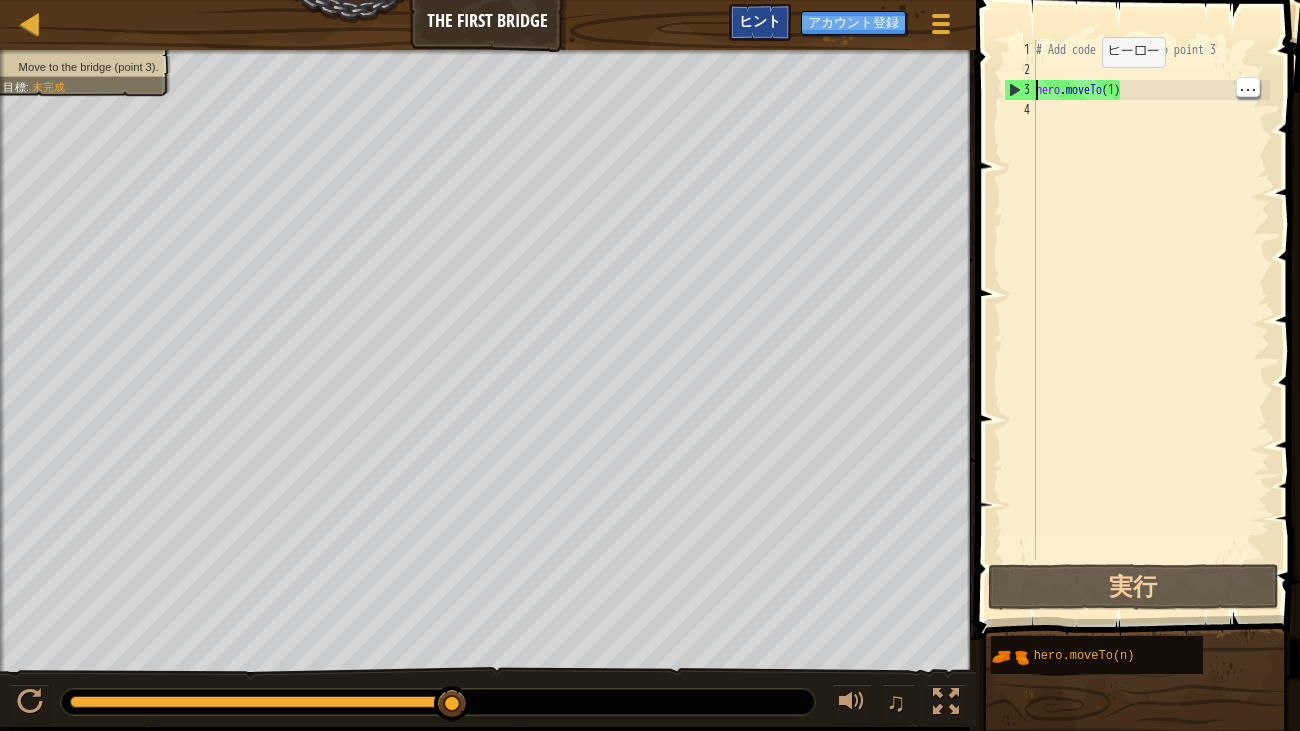 click on "ヒント" at bounding box center [760, 22] 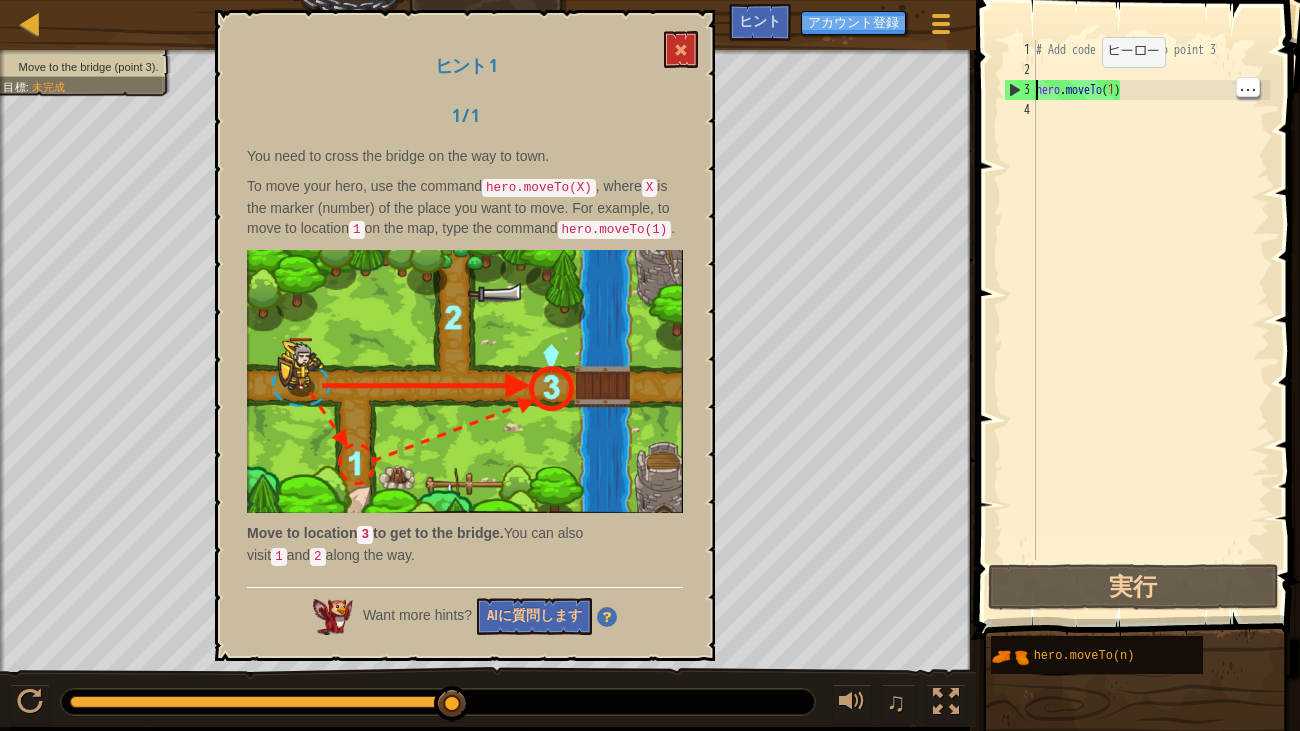 click on "ヒント 1 1 / 1 You need to cross the bridge on the way to town.
To move your hero, use the command  hero.moveTo(X) , where  X  is the marker (number) of the place you want to move.
For example, to move to location  1  on the map, type the command  hero.moveTo(1) .
Move to location  3  to get to the bridge.  You can also visit  1  and  2  along the way.
Want more hints? AIに質問します" at bounding box center (465, 335) 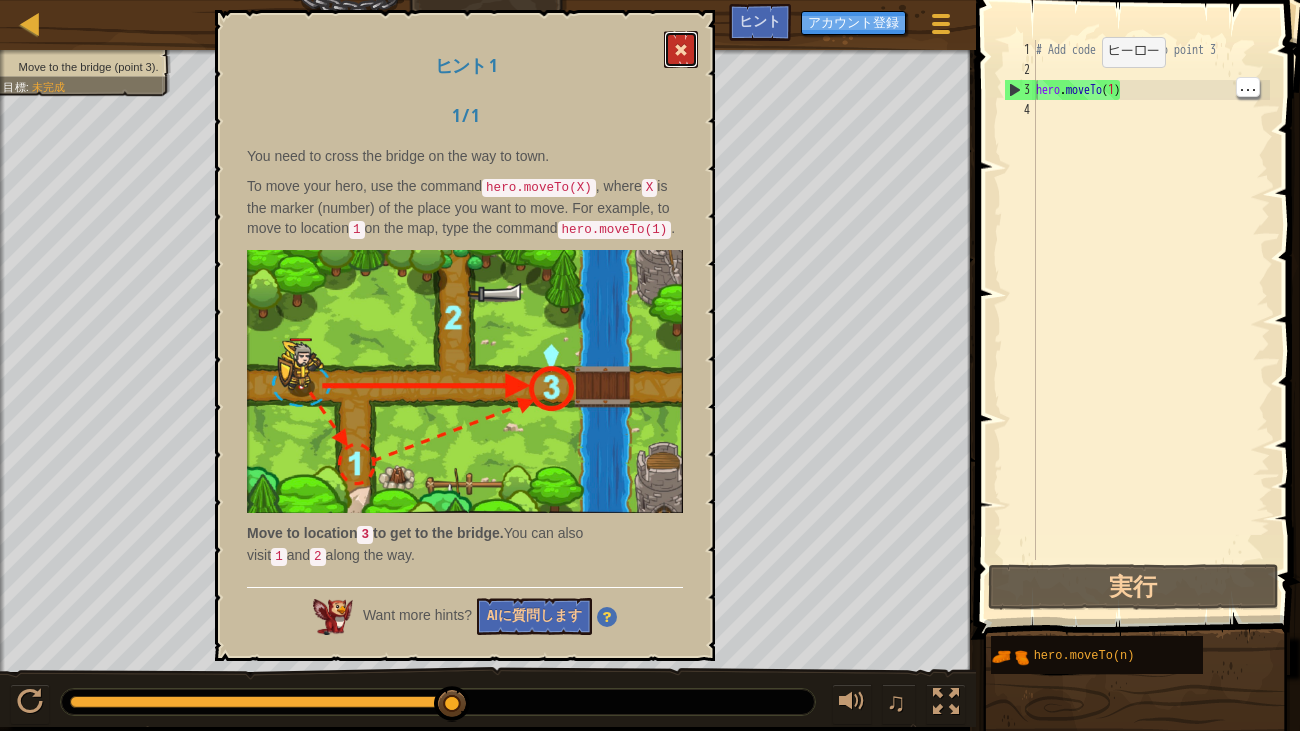 click at bounding box center [681, 50] 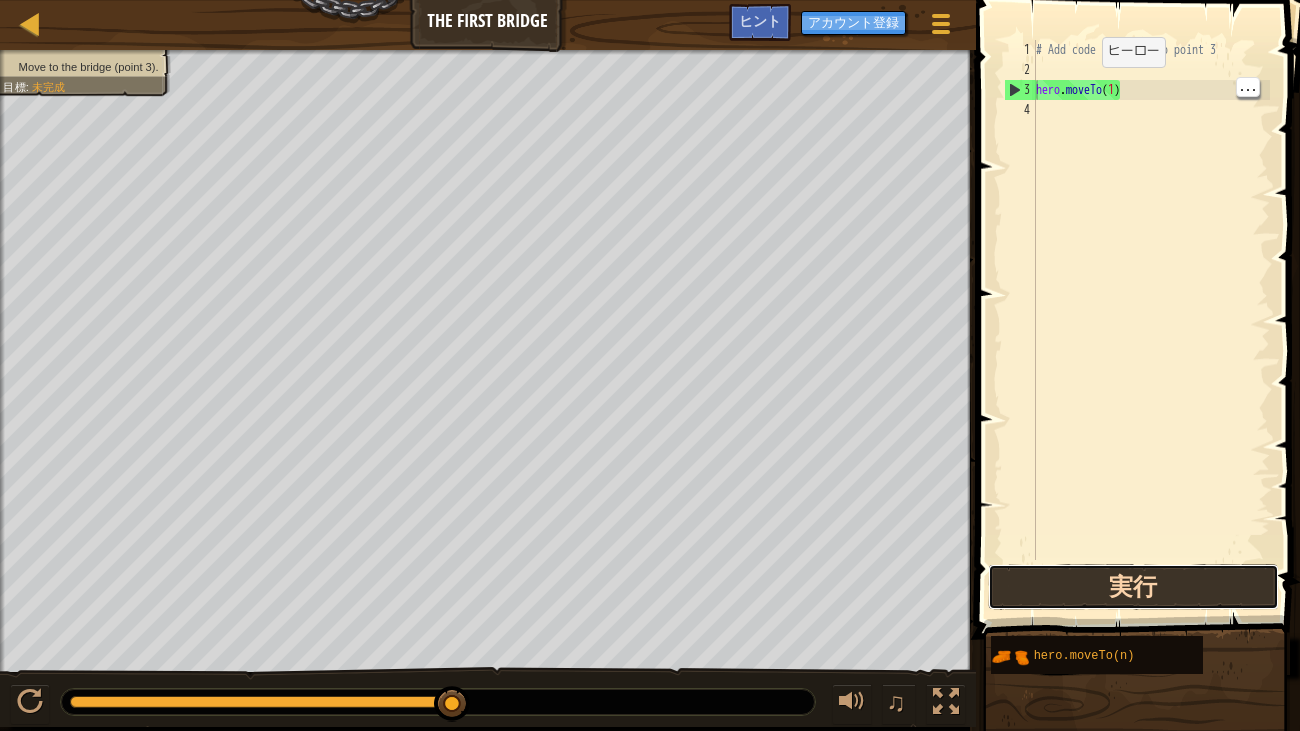 click on "実行" at bounding box center (1133, 587) 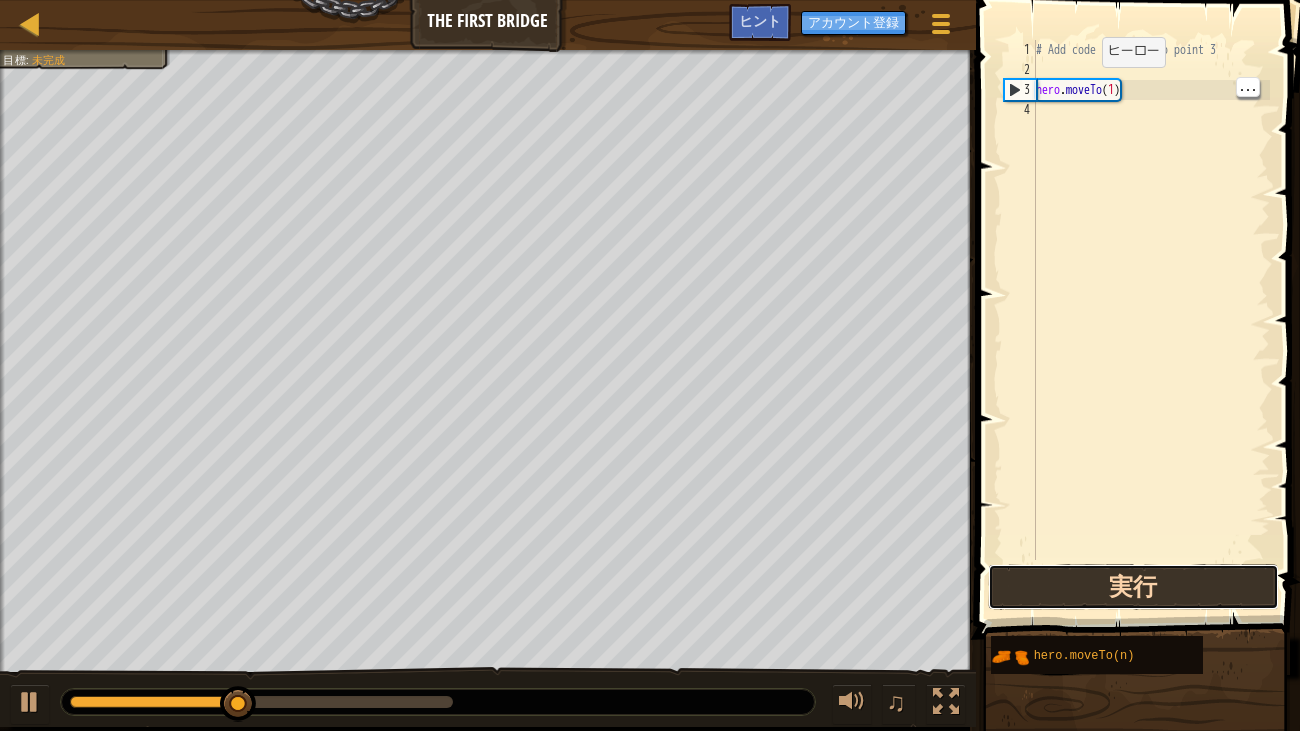 click on "実行" at bounding box center [1133, 587] 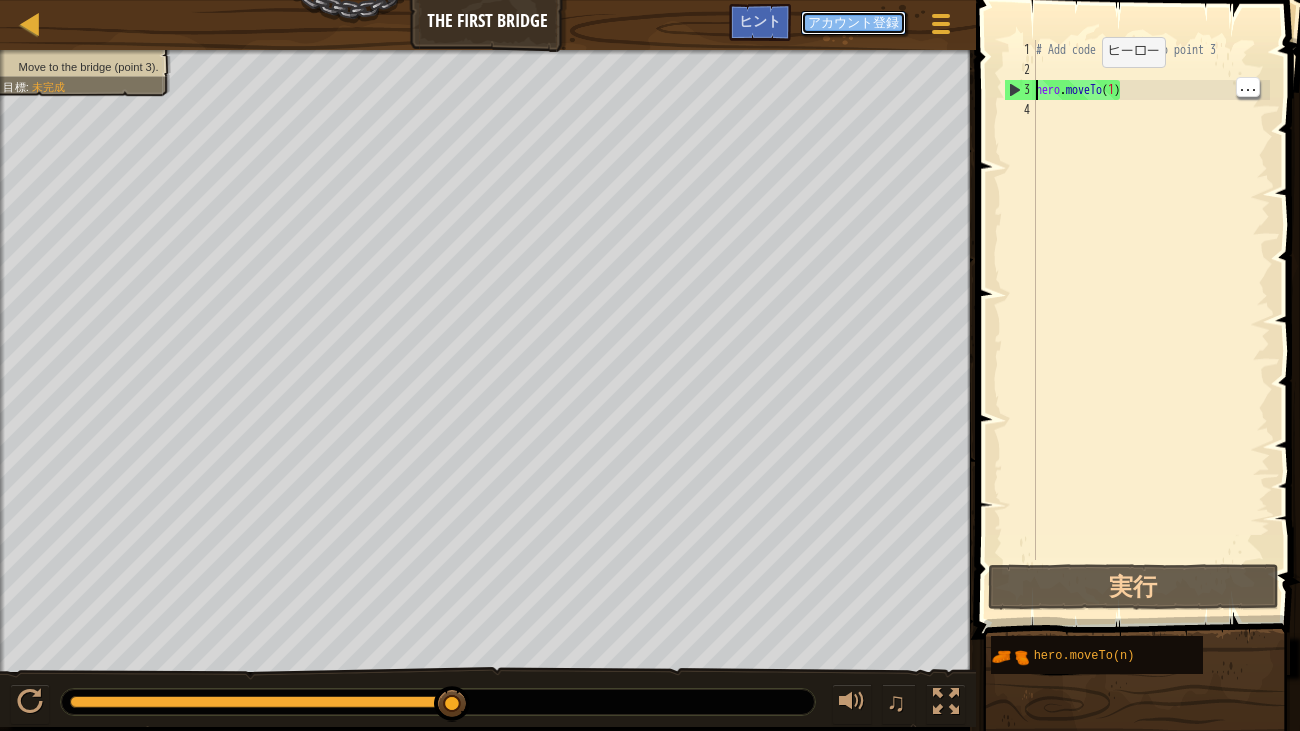 click on "アカウント登録" at bounding box center (853, 23) 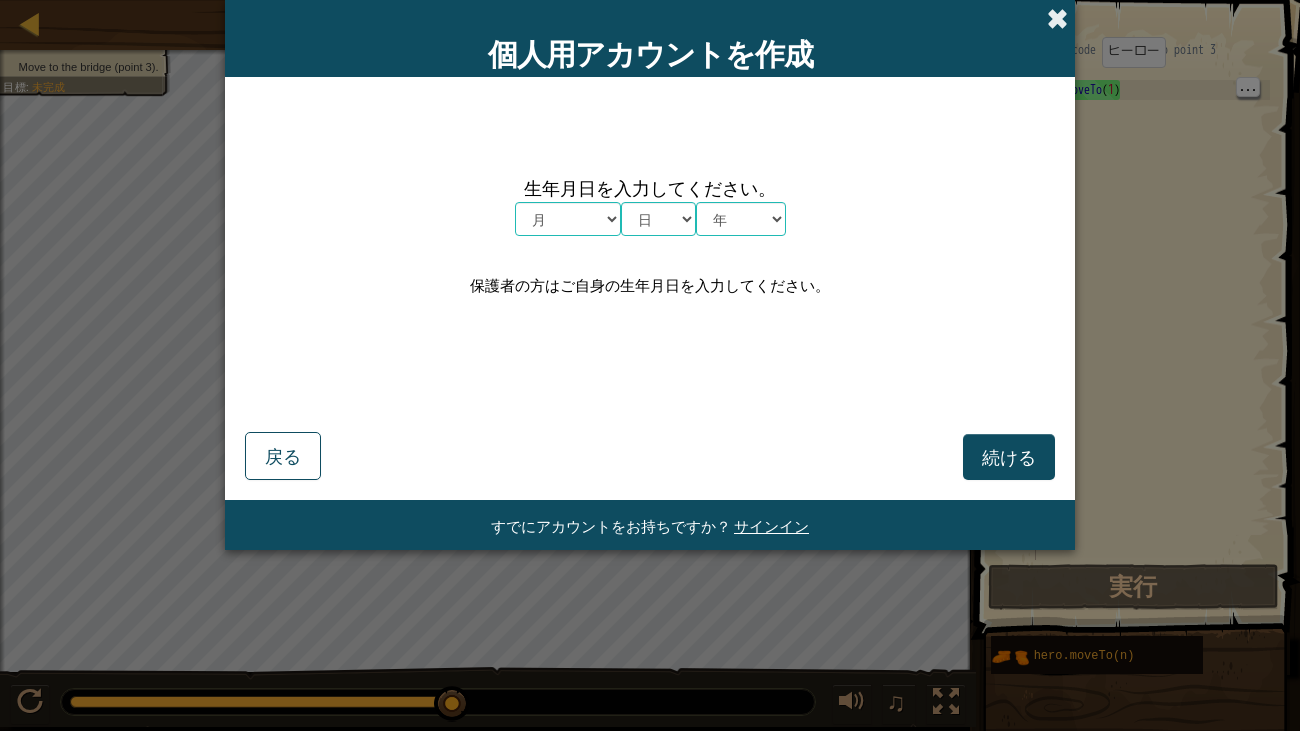 click at bounding box center [1057, 18] 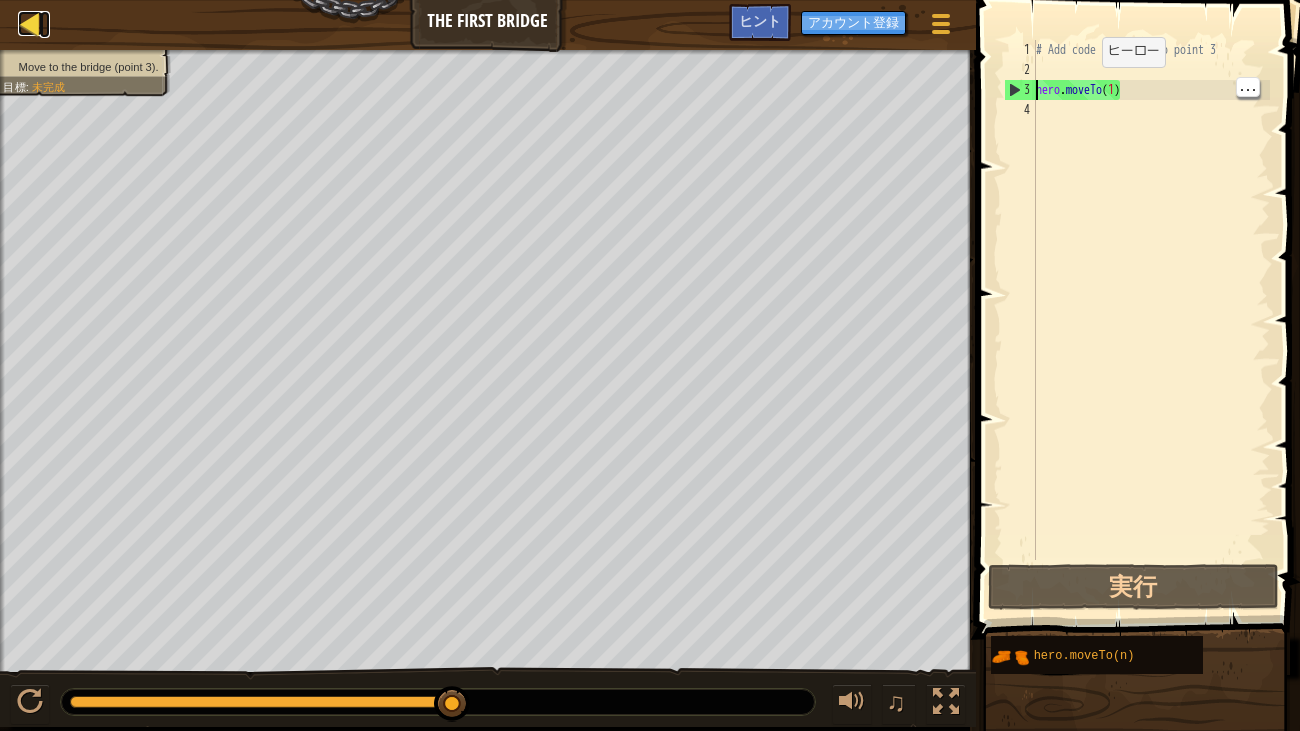 click at bounding box center (30, 23) 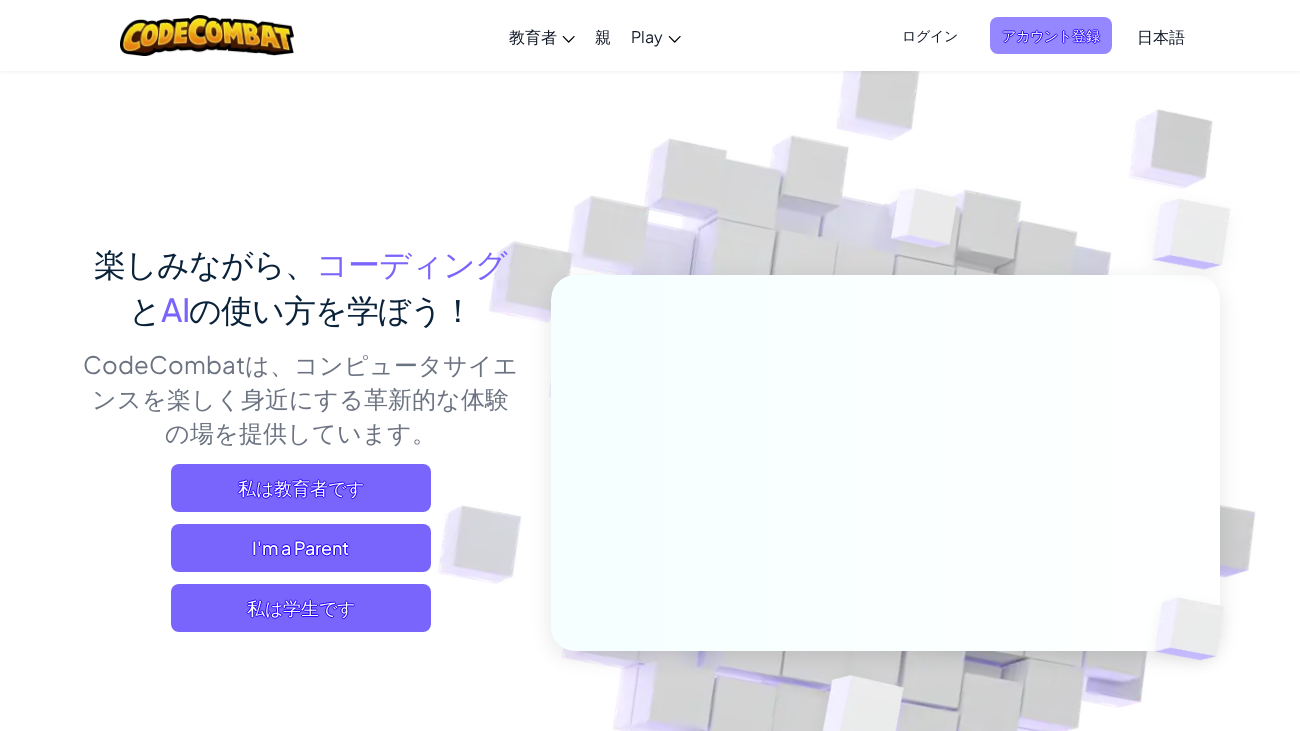 click on "アカウント登録" at bounding box center [1051, 35] 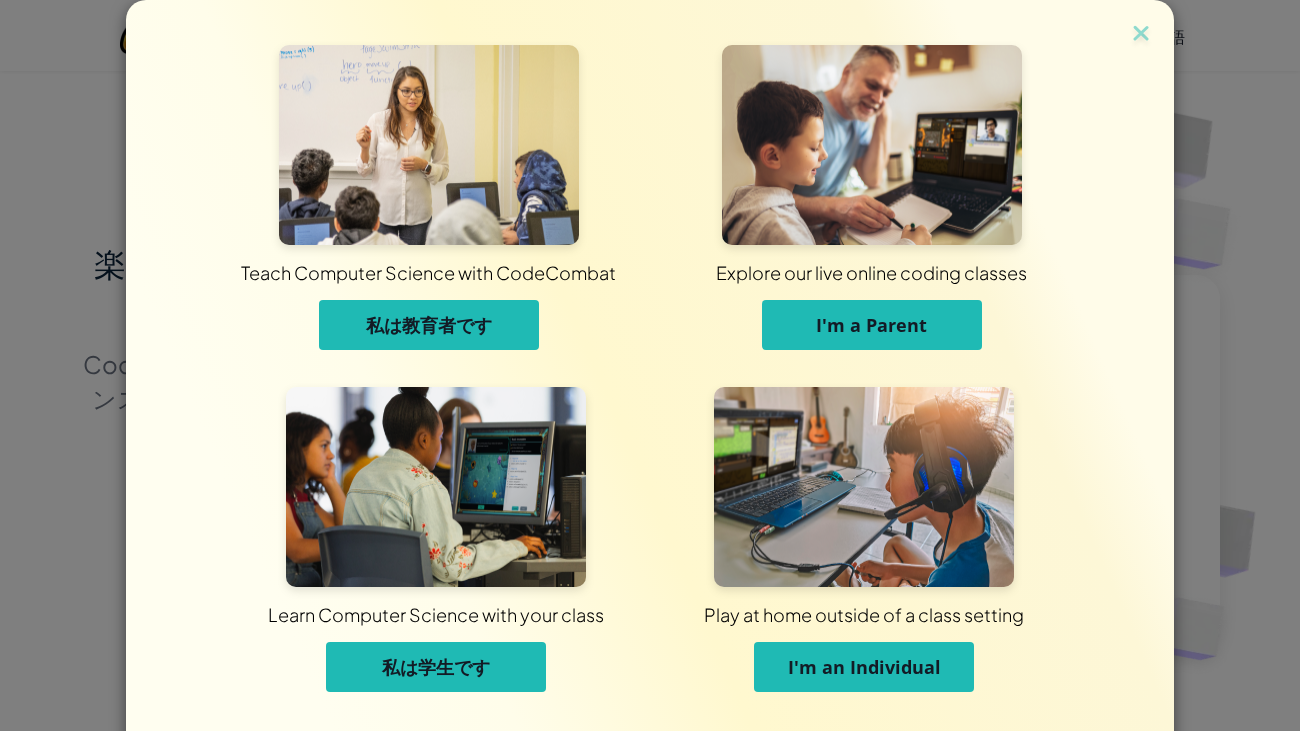 click on "I'm an Individual" at bounding box center [864, 667] 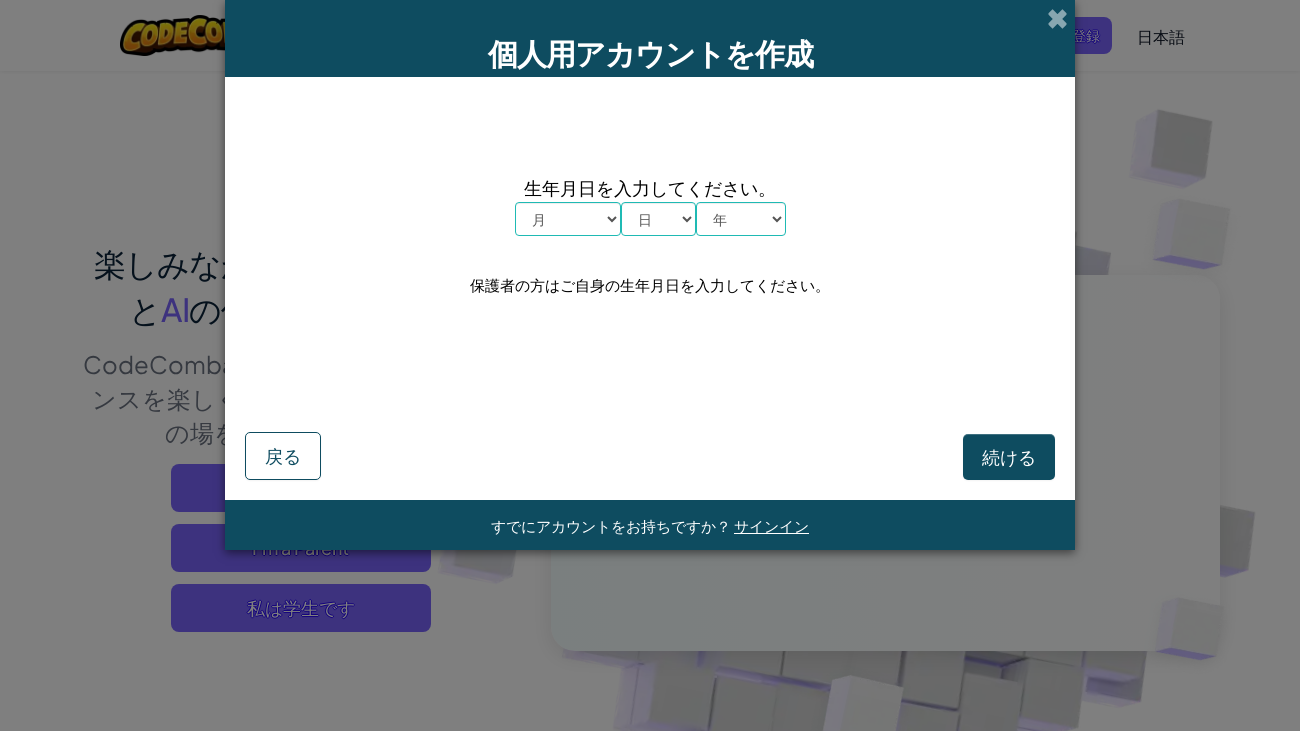 click on "個人用アカウントを作成" at bounding box center (650, 38) 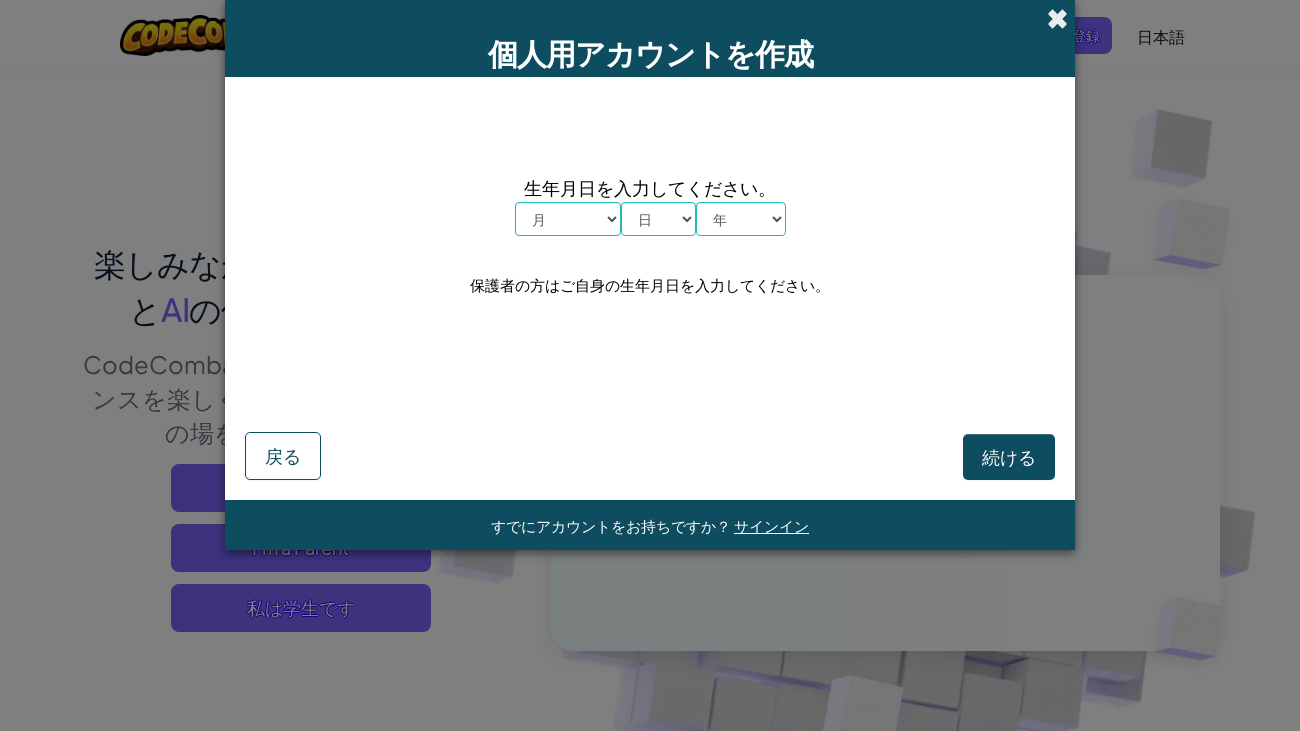 click at bounding box center [1057, 18] 